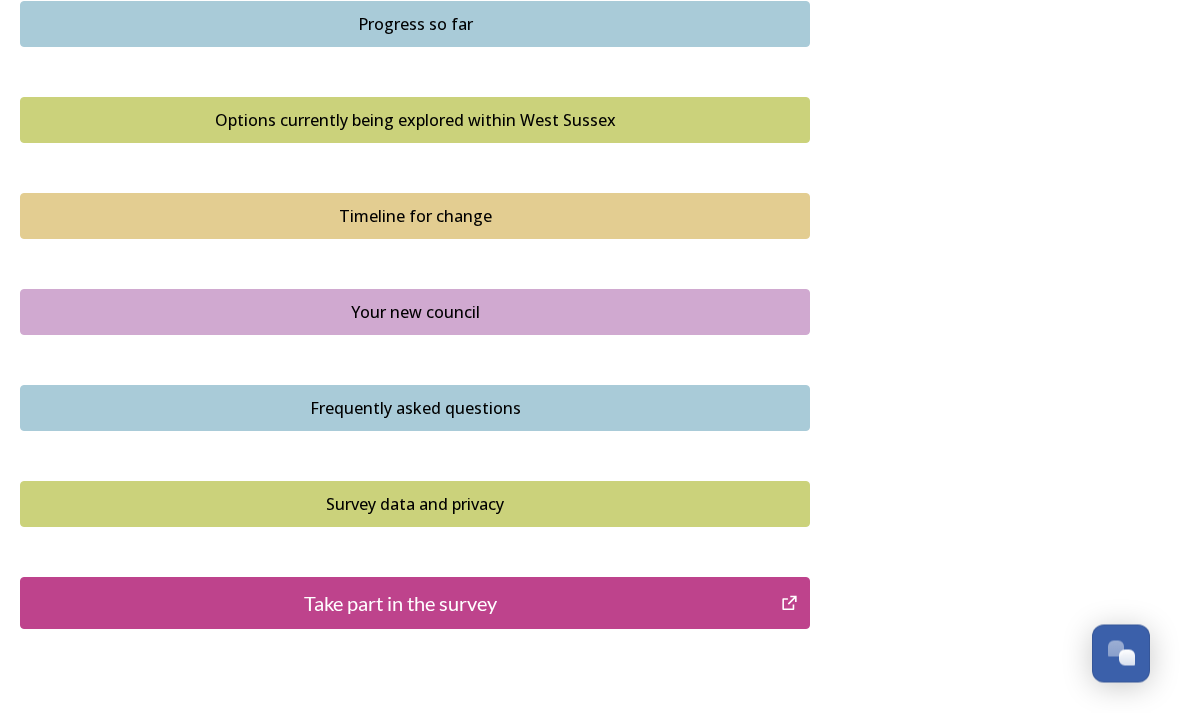 scroll, scrollTop: 1333, scrollLeft: 0, axis: vertical 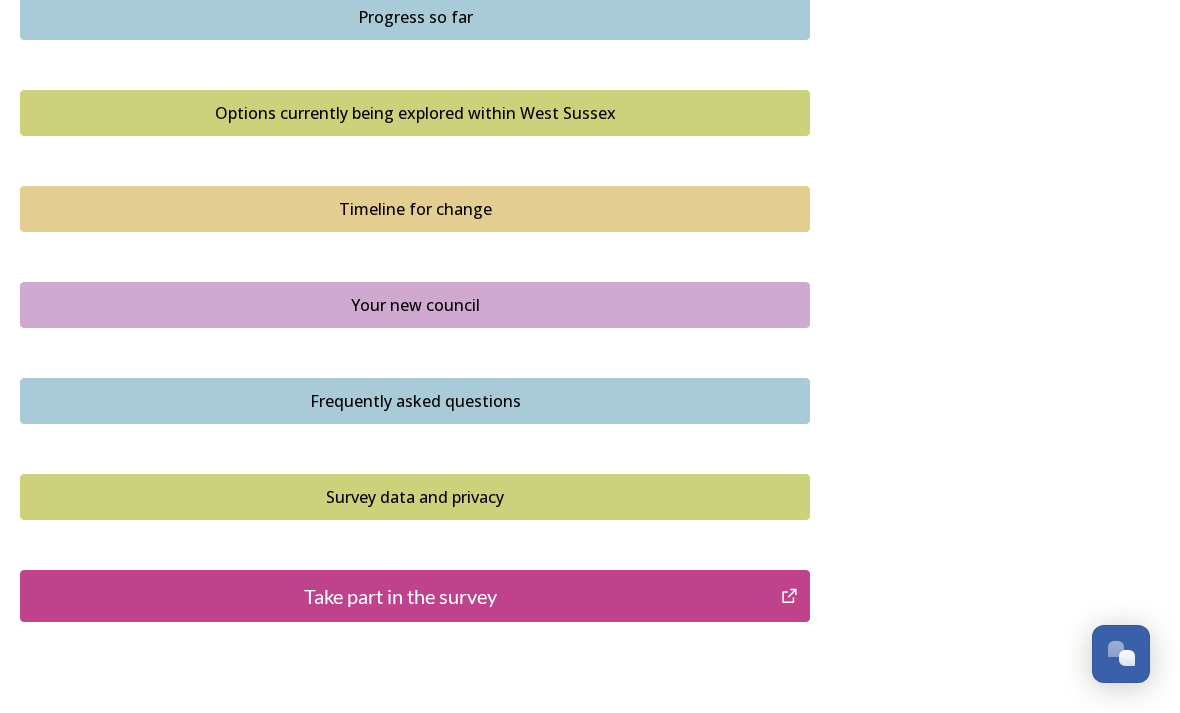 click on "Take part in the survey" at bounding box center (400, 596) 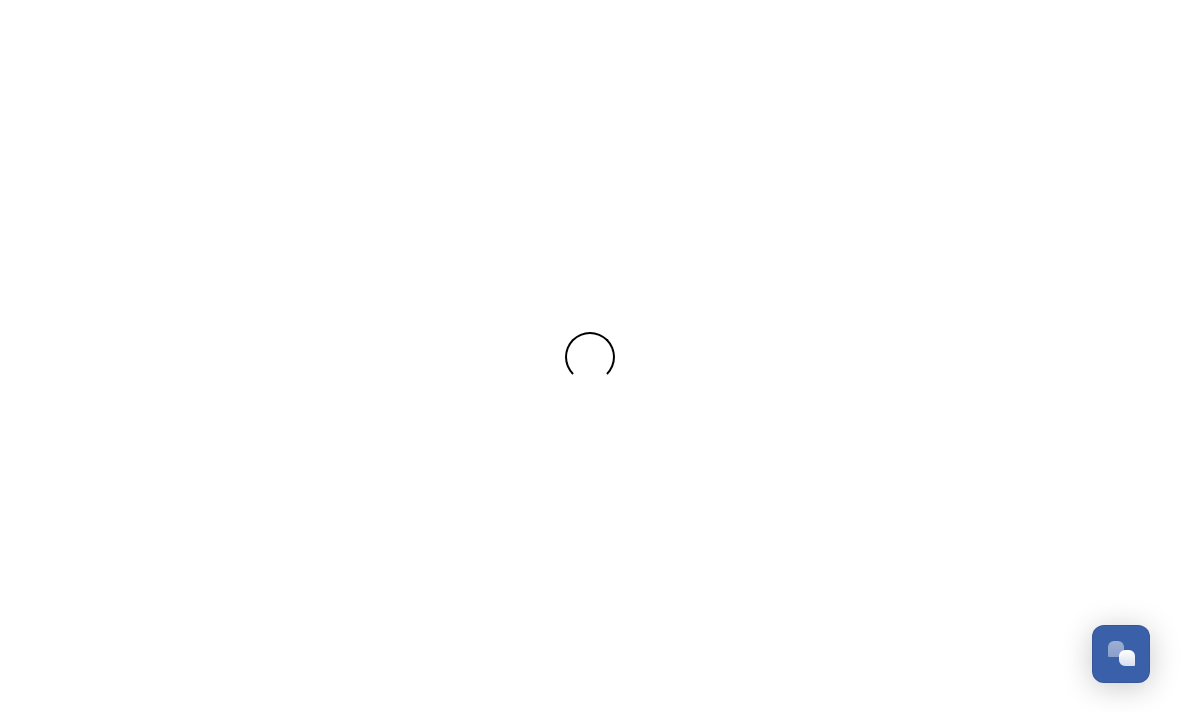 scroll, scrollTop: 0, scrollLeft: 0, axis: both 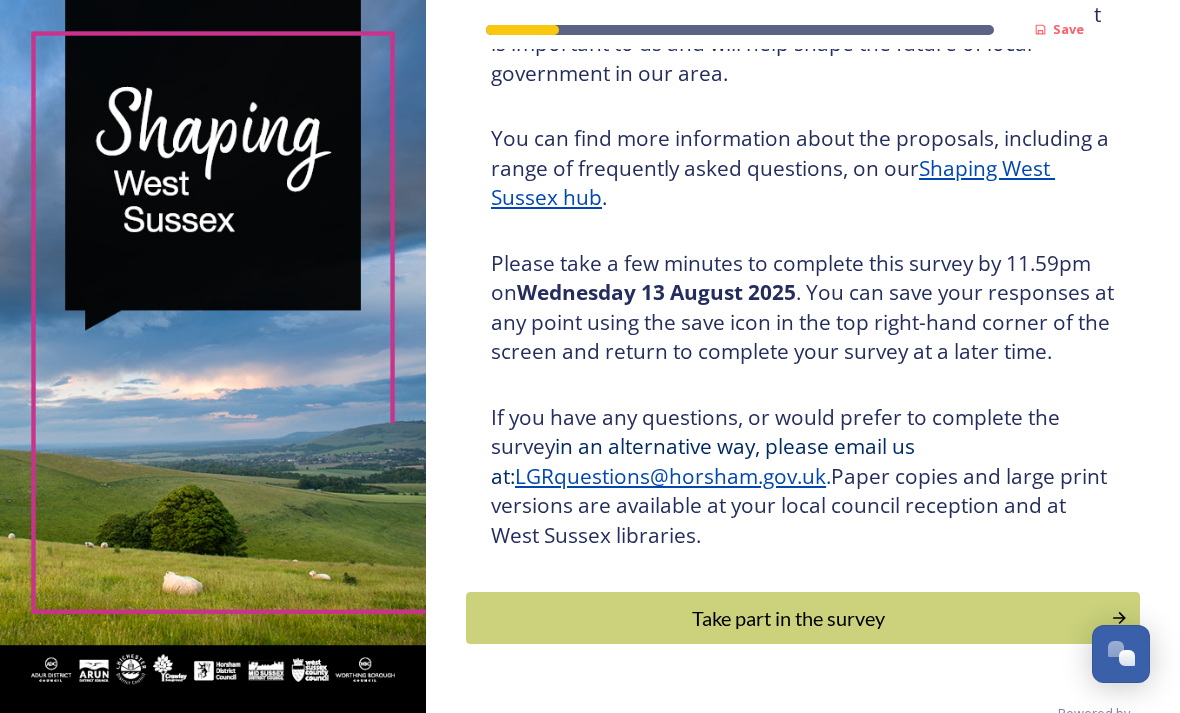 click 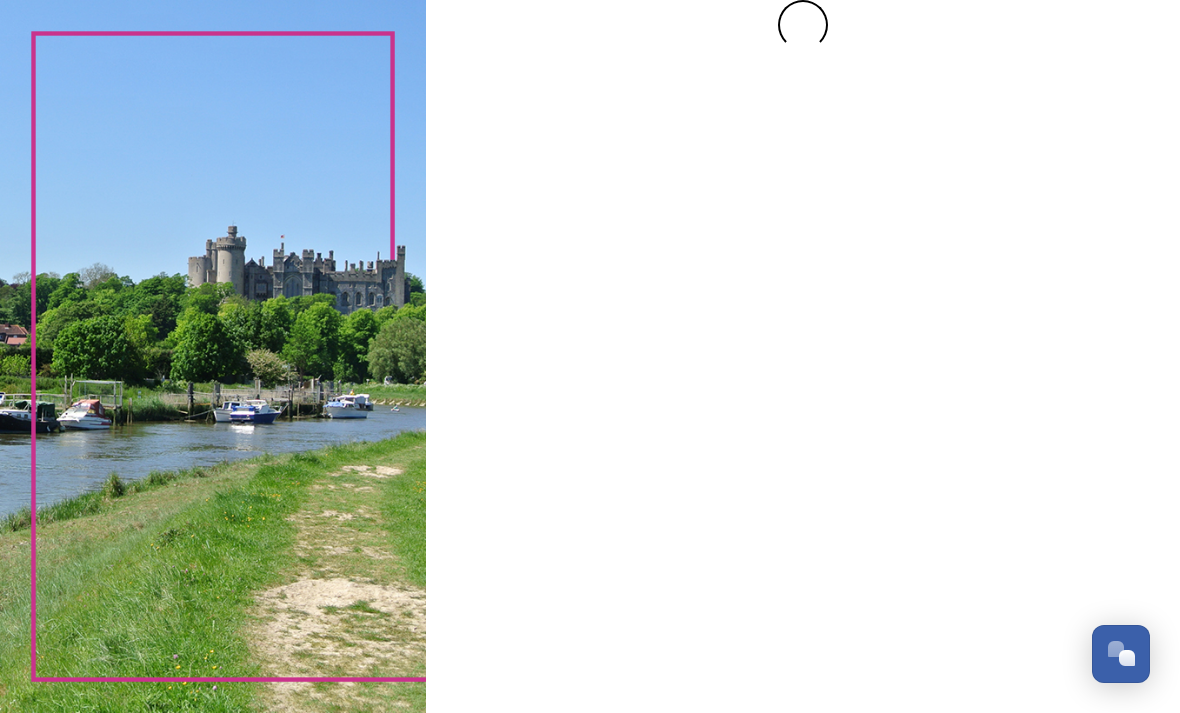 scroll, scrollTop: 0, scrollLeft: 0, axis: both 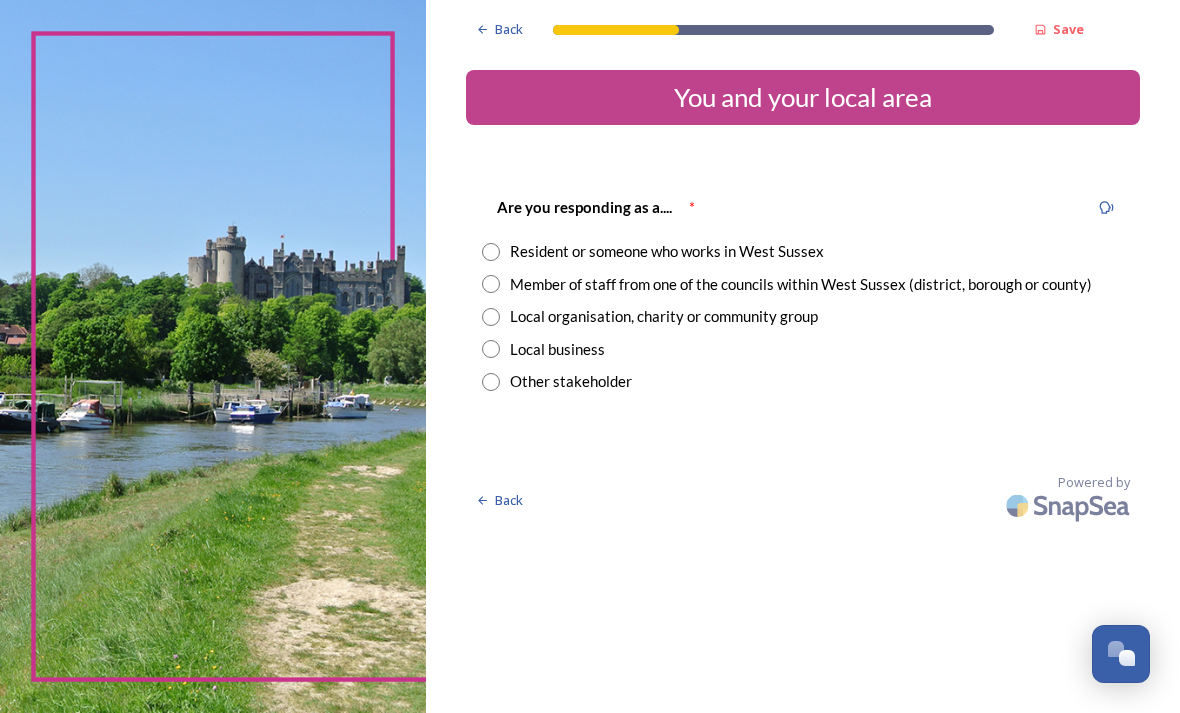 click at bounding box center (491, 252) 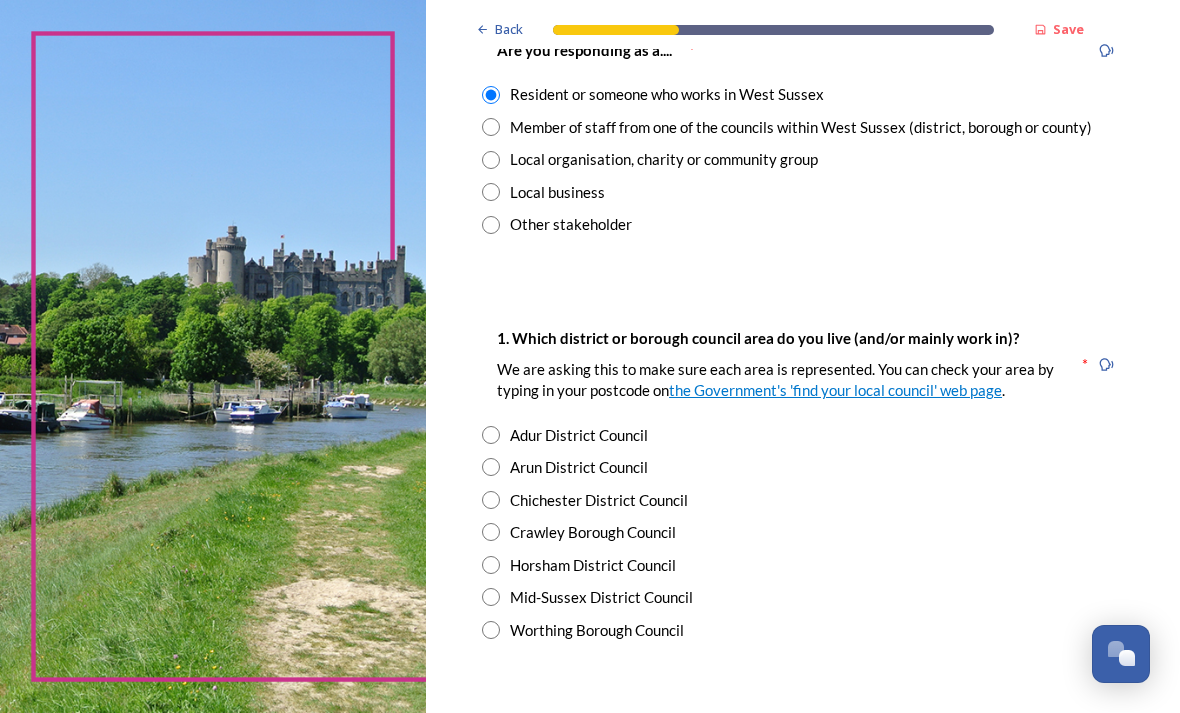 scroll, scrollTop: 166, scrollLeft: 0, axis: vertical 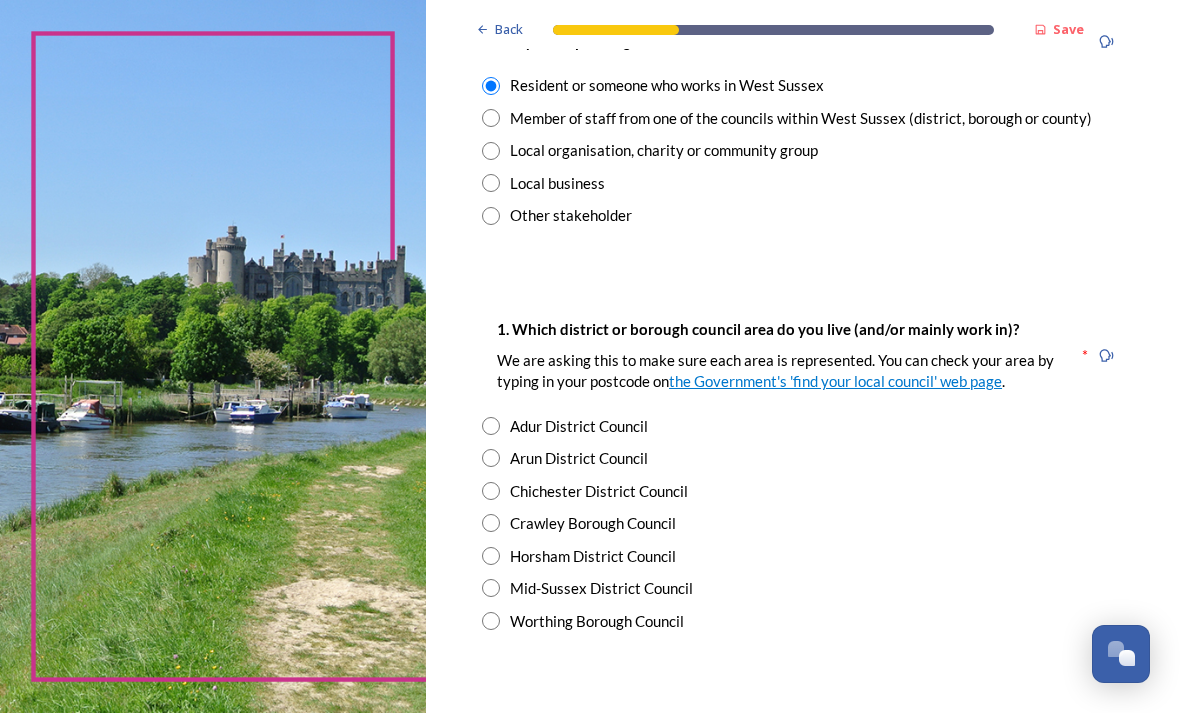 click on "Horsham District Council" at bounding box center [803, 556] 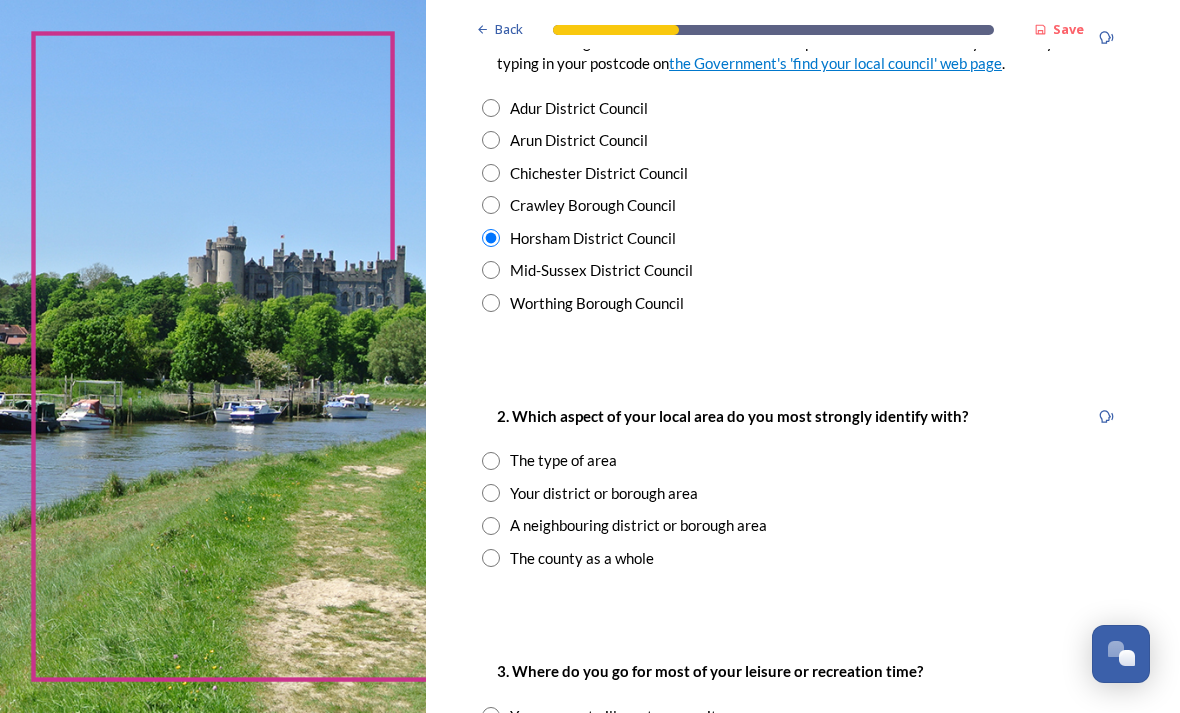 scroll, scrollTop: 481, scrollLeft: 0, axis: vertical 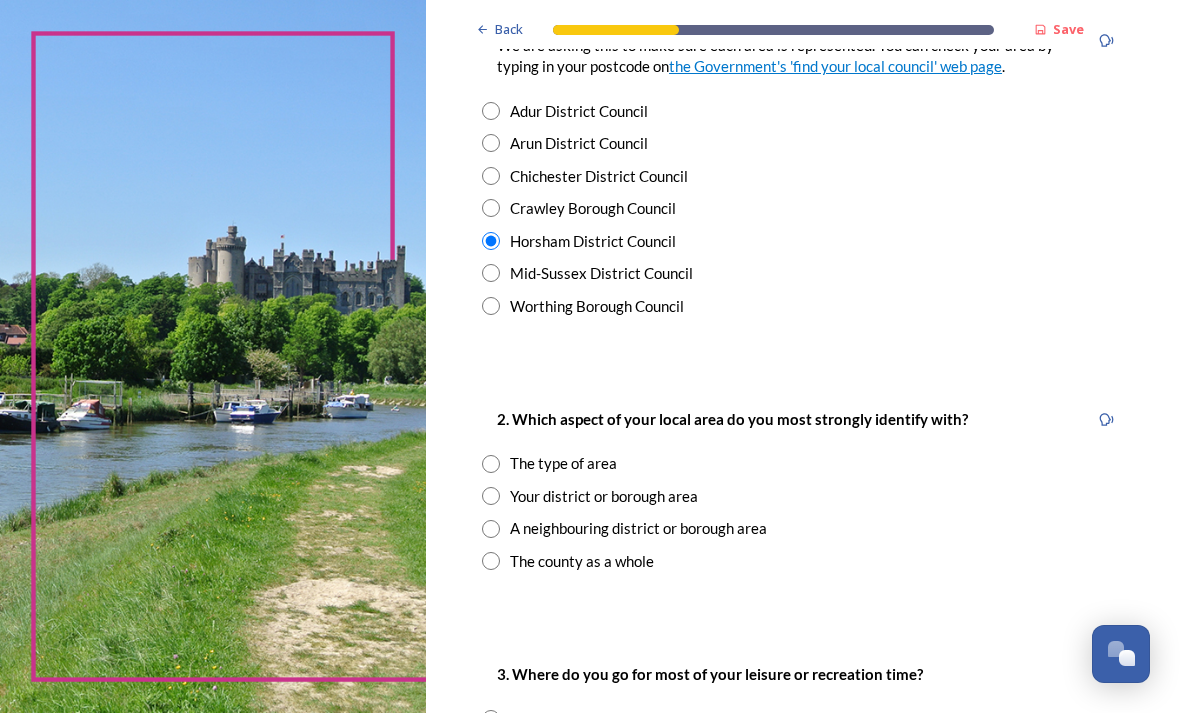 click on "The county as a whole" at bounding box center (803, 561) 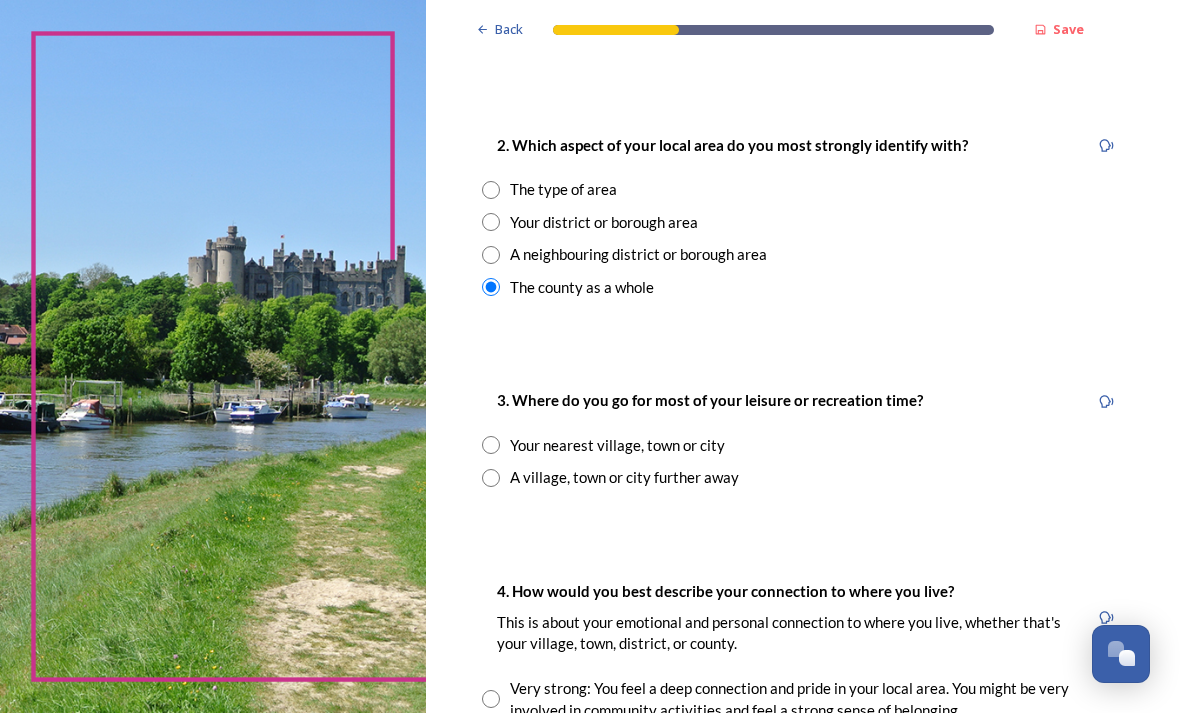 scroll, scrollTop: 752, scrollLeft: 0, axis: vertical 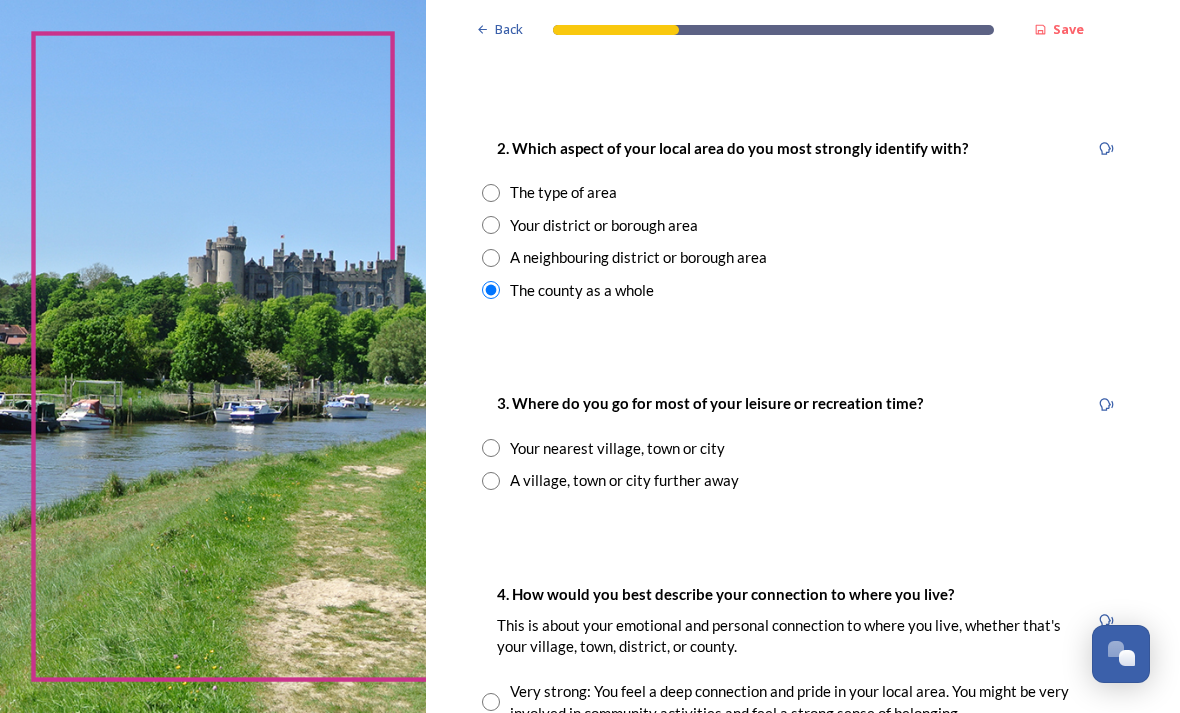 click on "Your nearest village, town or city" at bounding box center [803, 448] 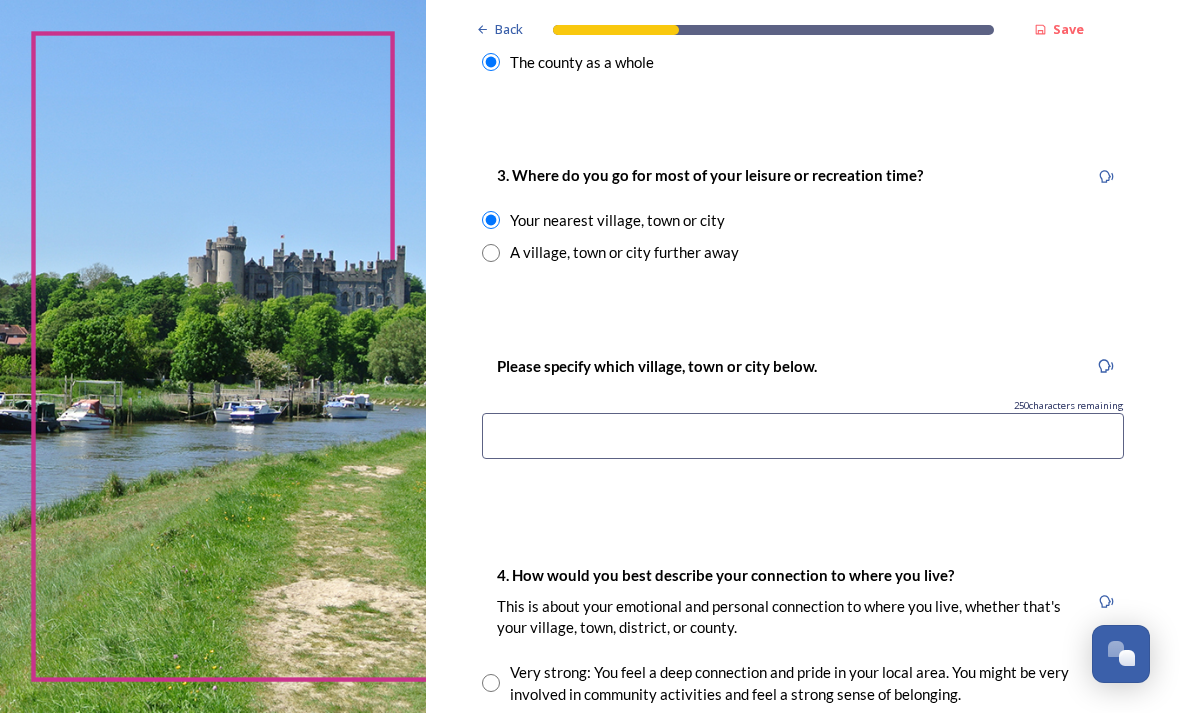 scroll, scrollTop: 981, scrollLeft: 0, axis: vertical 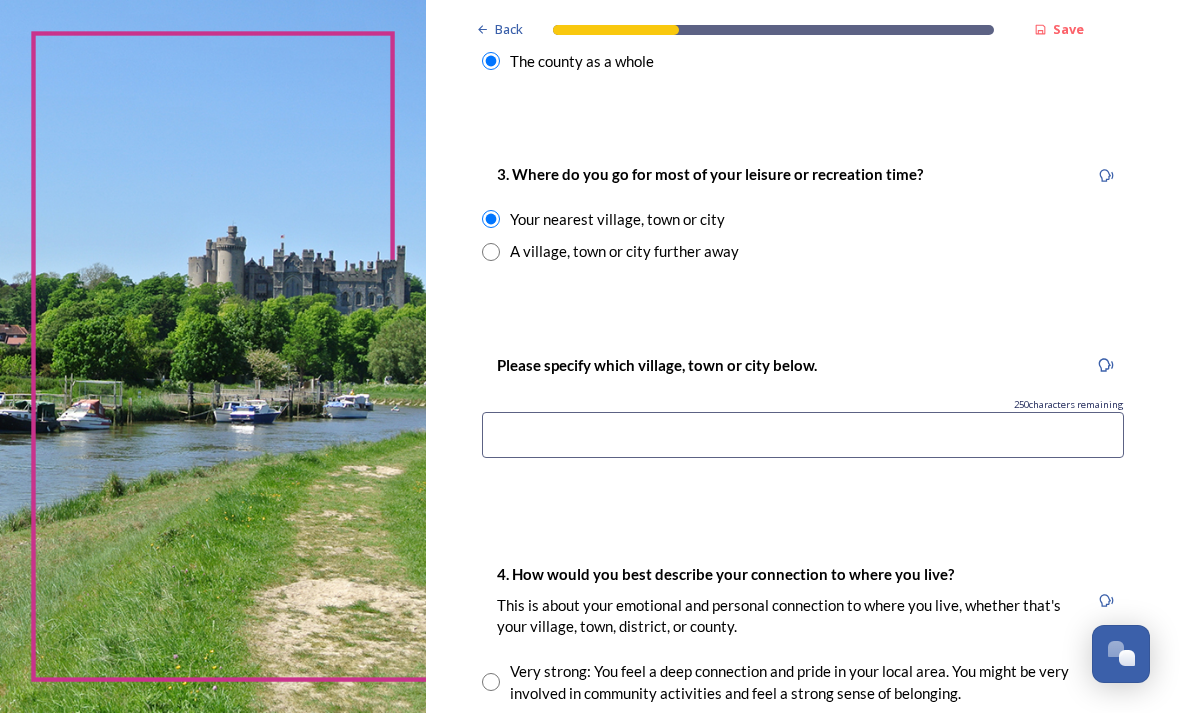 click at bounding box center [803, 435] 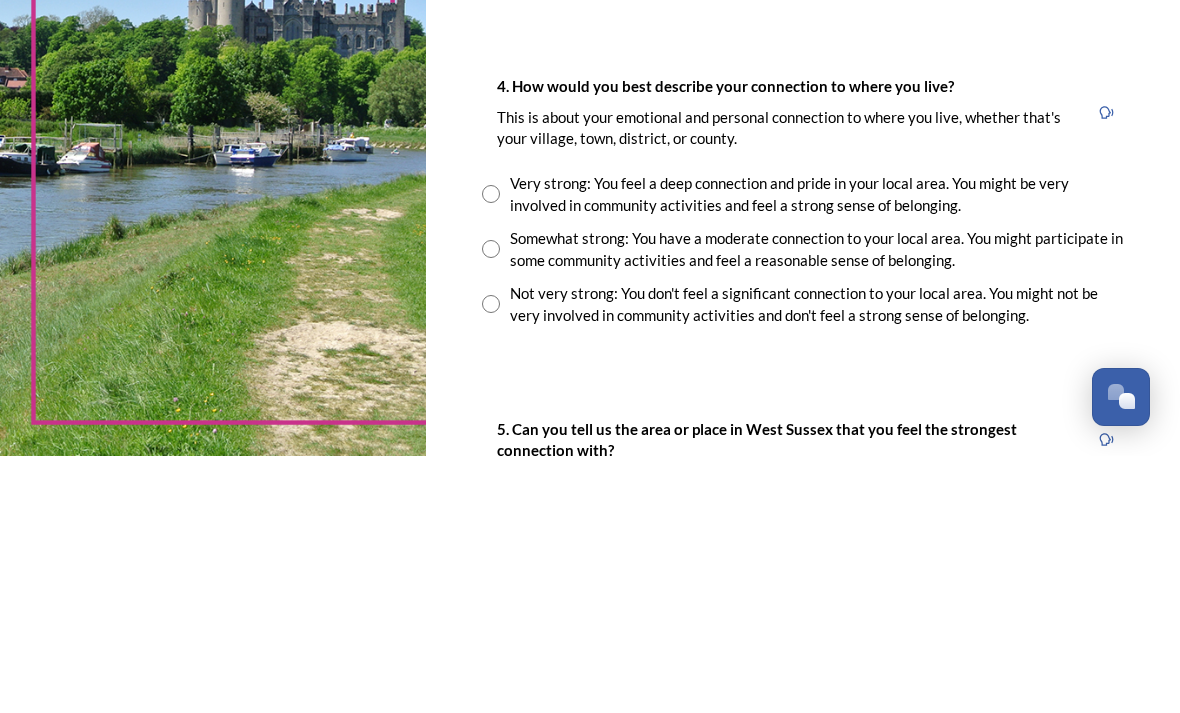 scroll, scrollTop: 1209, scrollLeft: 0, axis: vertical 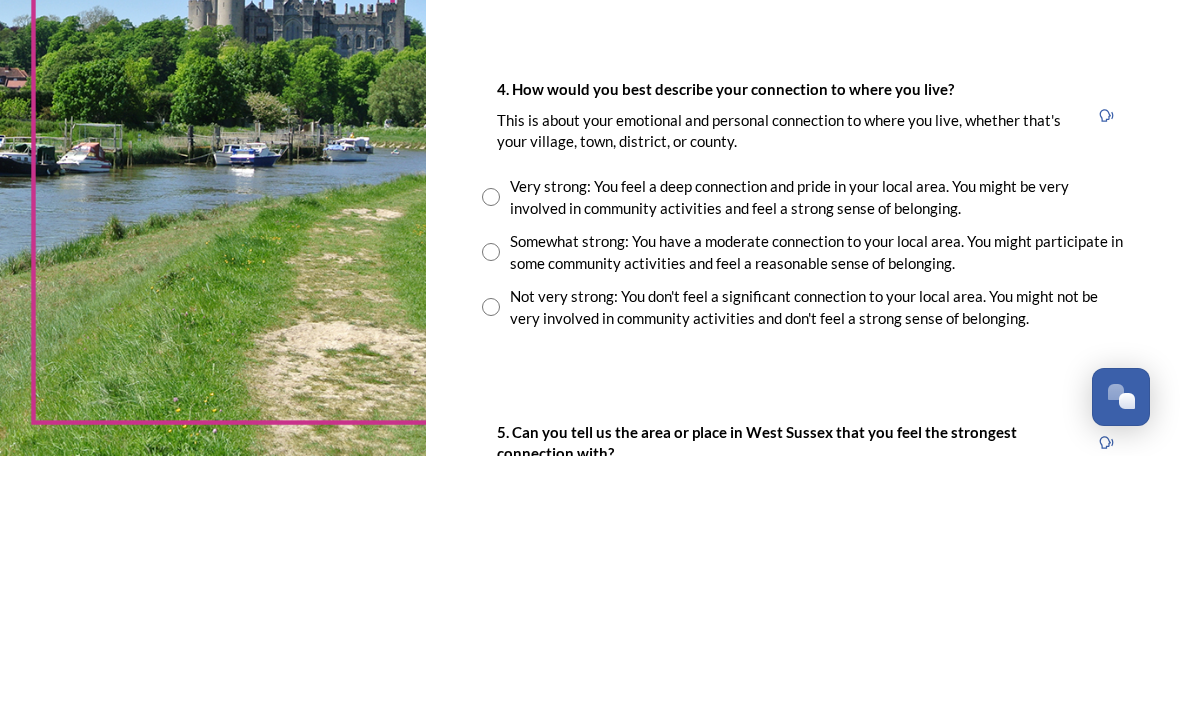 type on "Shouthdowns" 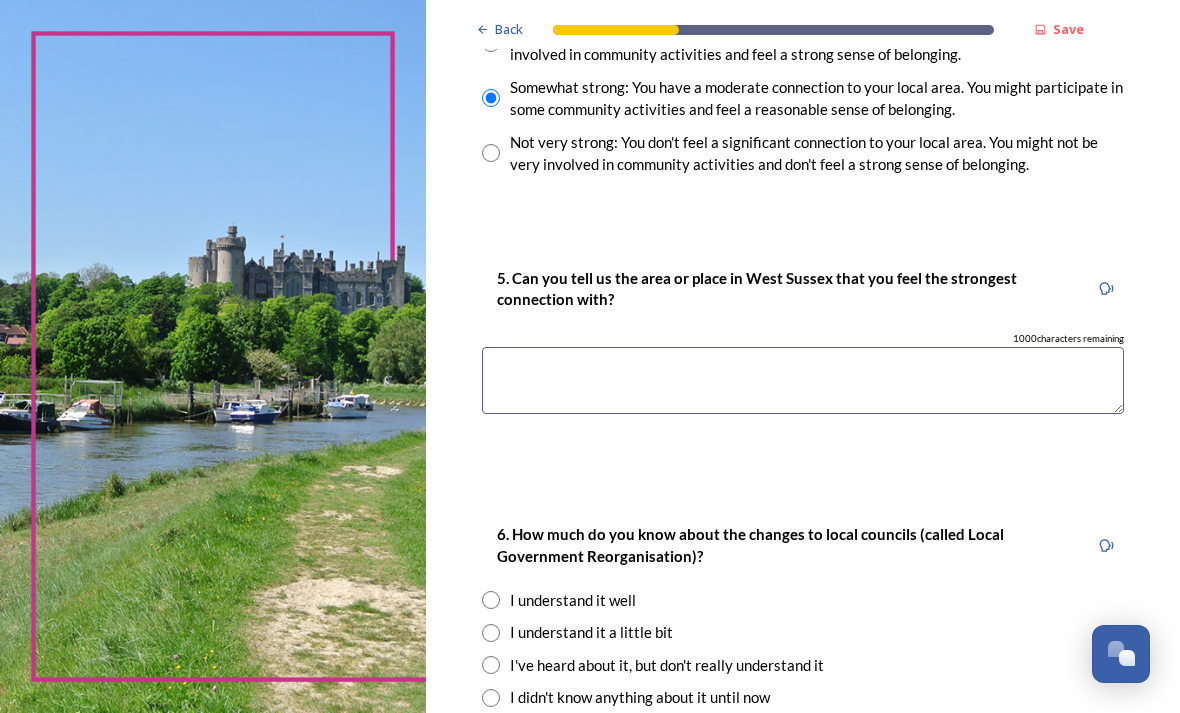 scroll, scrollTop: 1620, scrollLeft: 0, axis: vertical 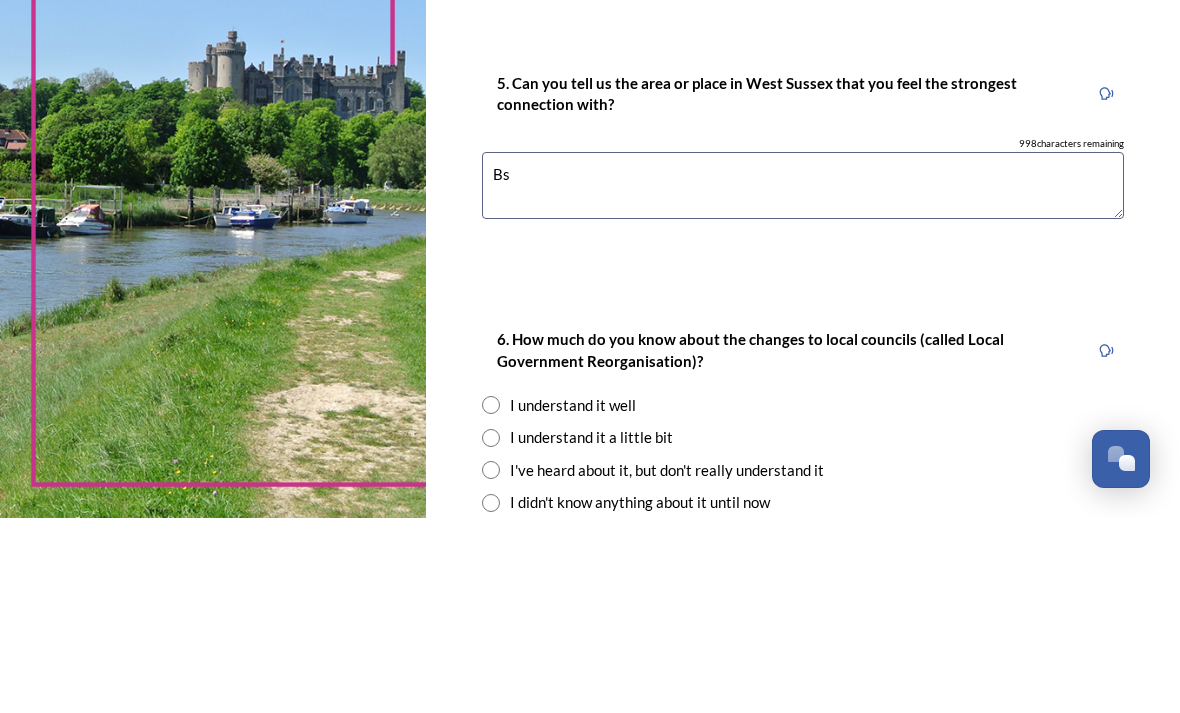 type on "B" 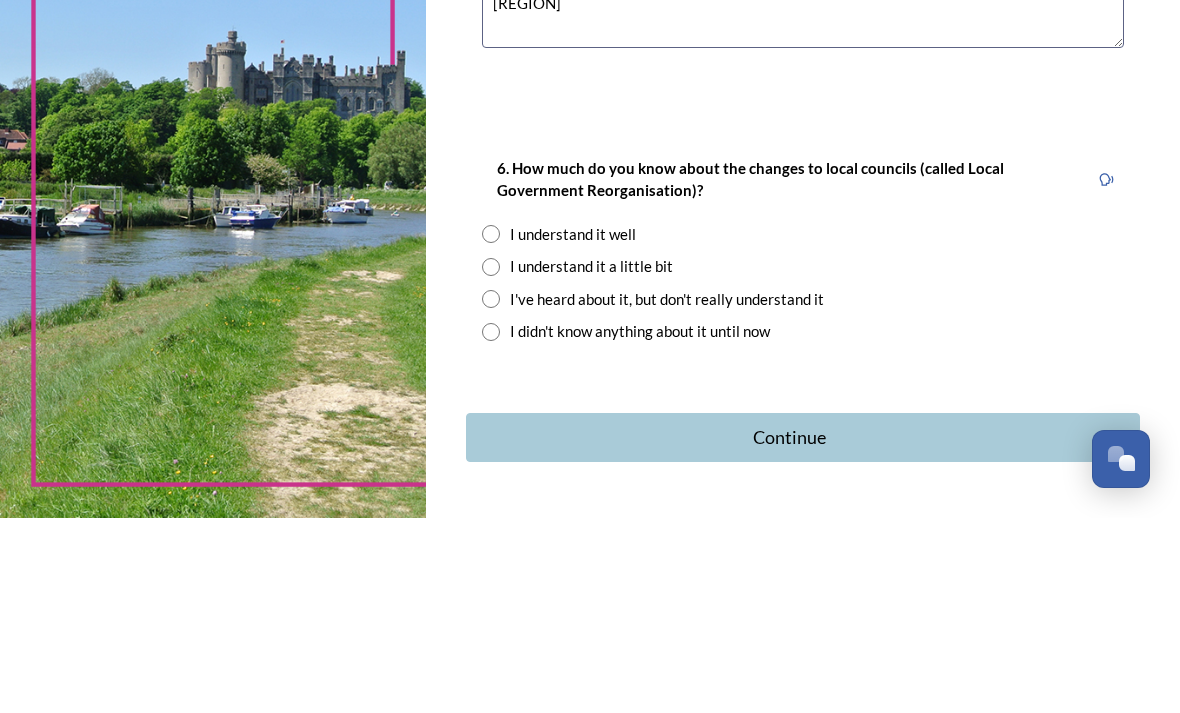 scroll, scrollTop: 1785, scrollLeft: 0, axis: vertical 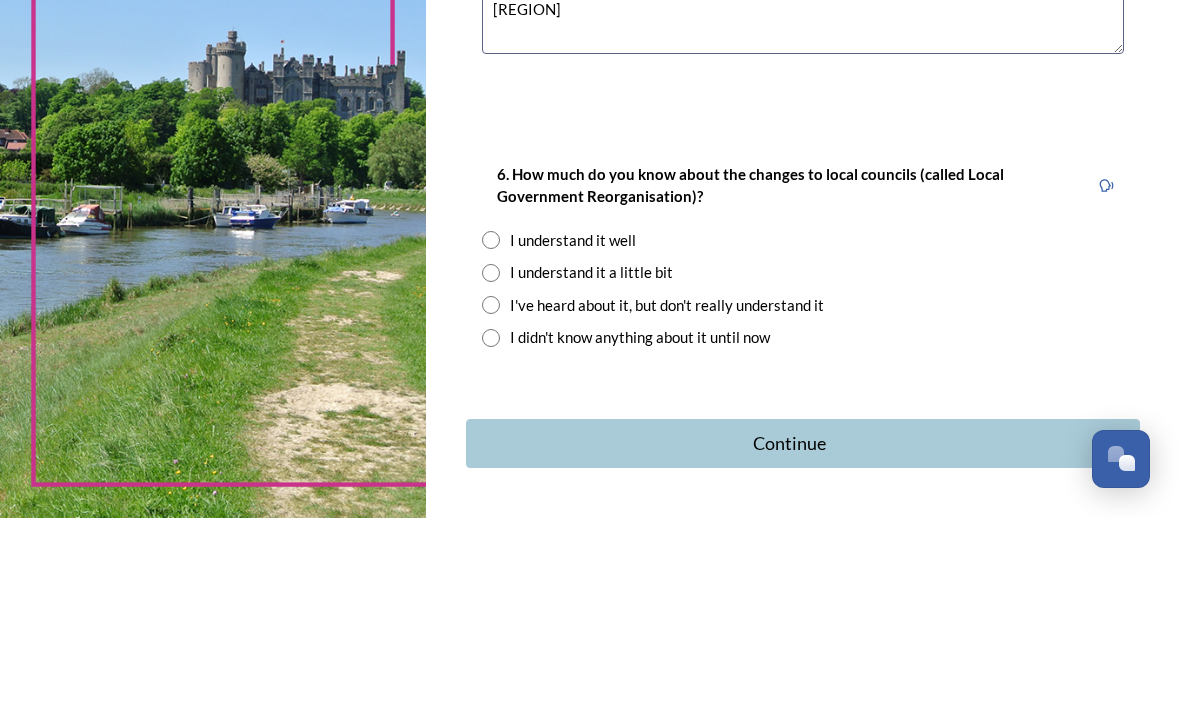 type on "Southdowns" 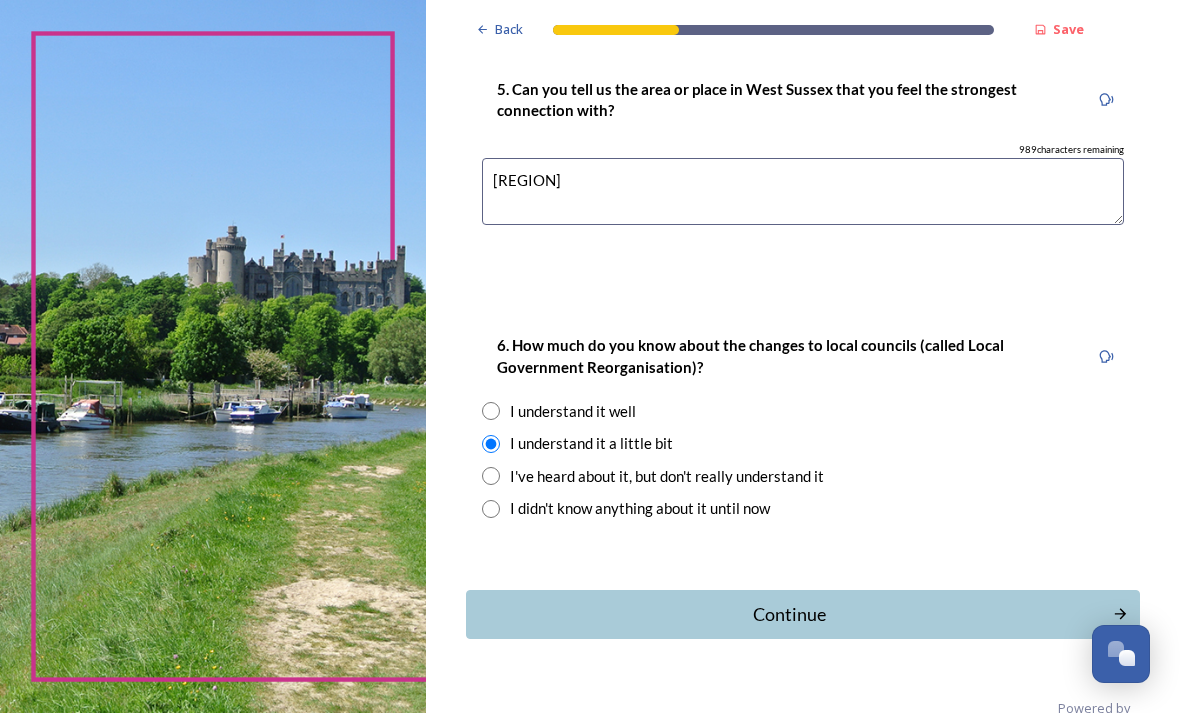 scroll, scrollTop: 1808, scrollLeft: 0, axis: vertical 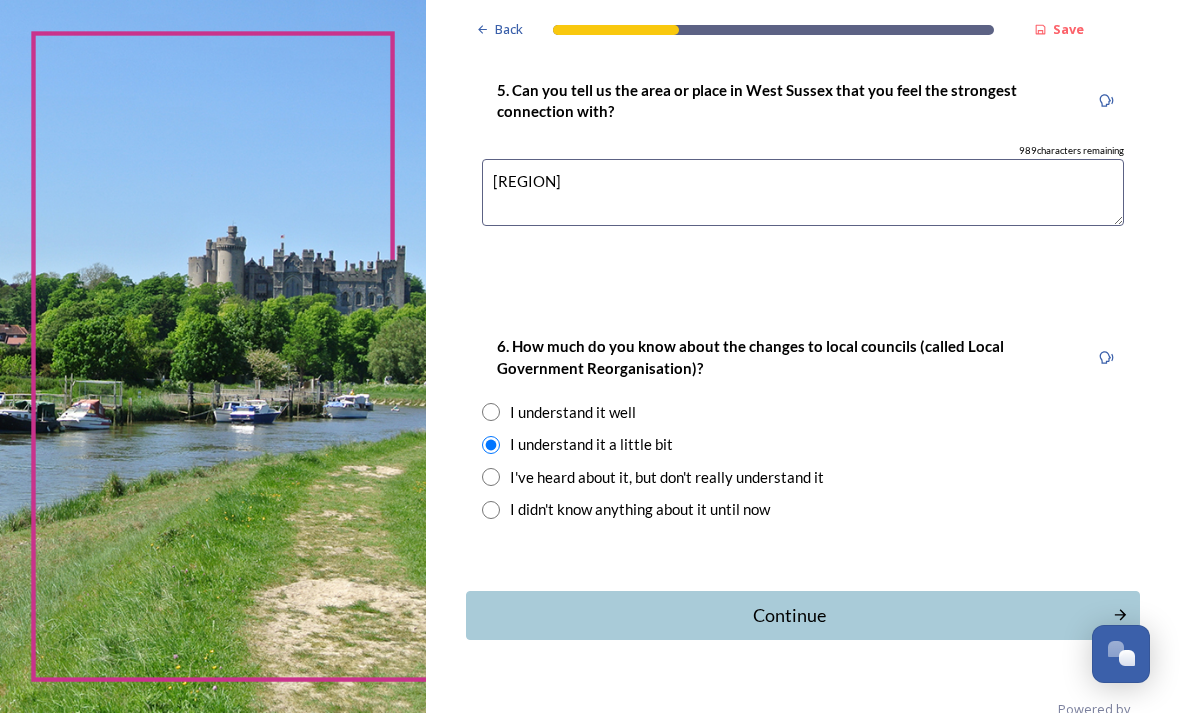 click on "Continue" at bounding box center (789, 615) 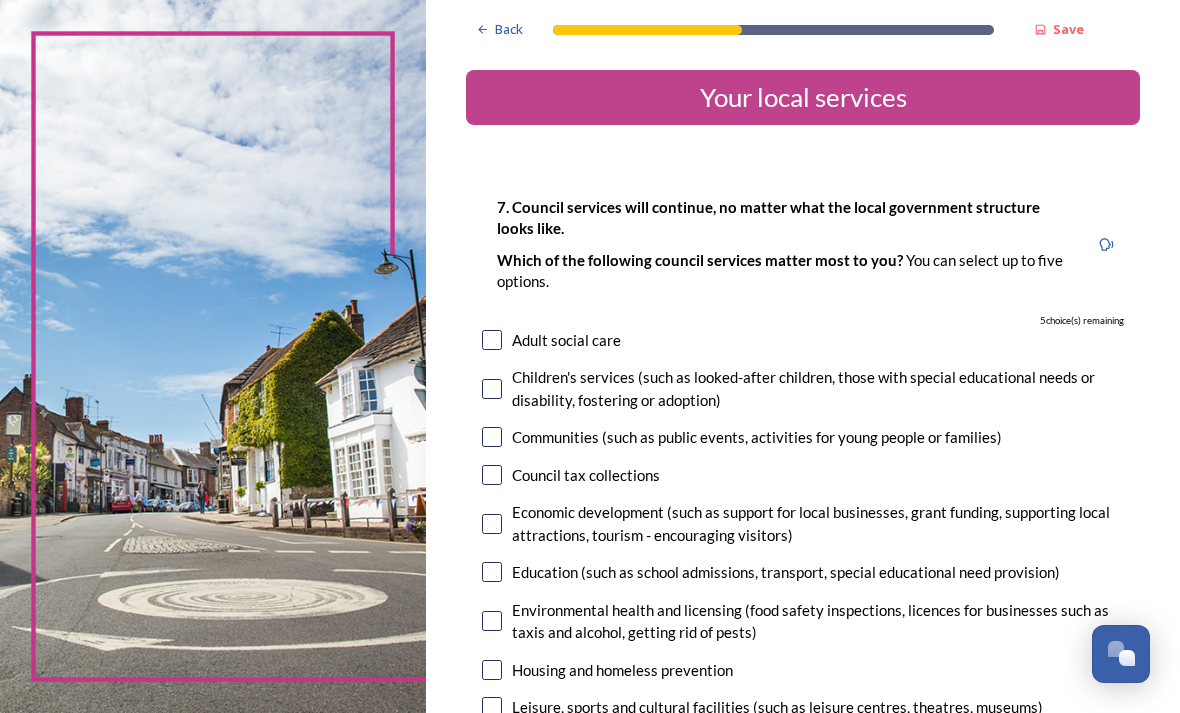 click at bounding box center (492, 389) 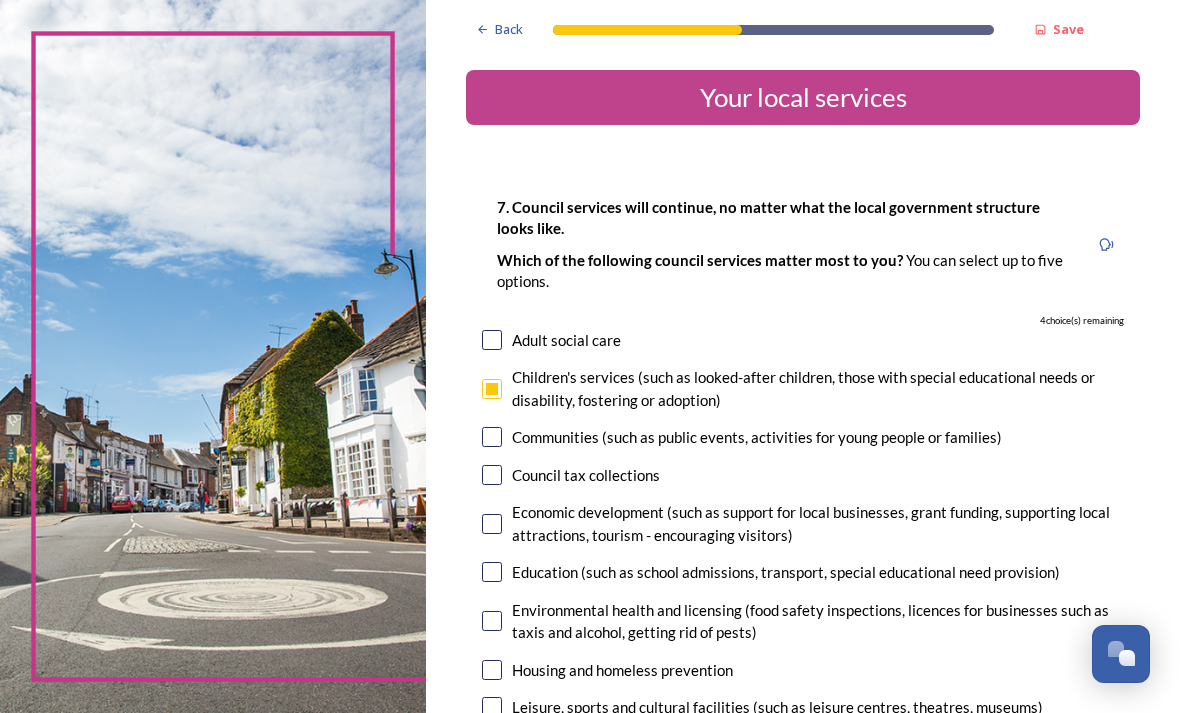 click on "Environmental health and licensing (food safety inspections, licences for businesses such as taxis and alcohol, getting rid of pests)" at bounding box center (818, 621) 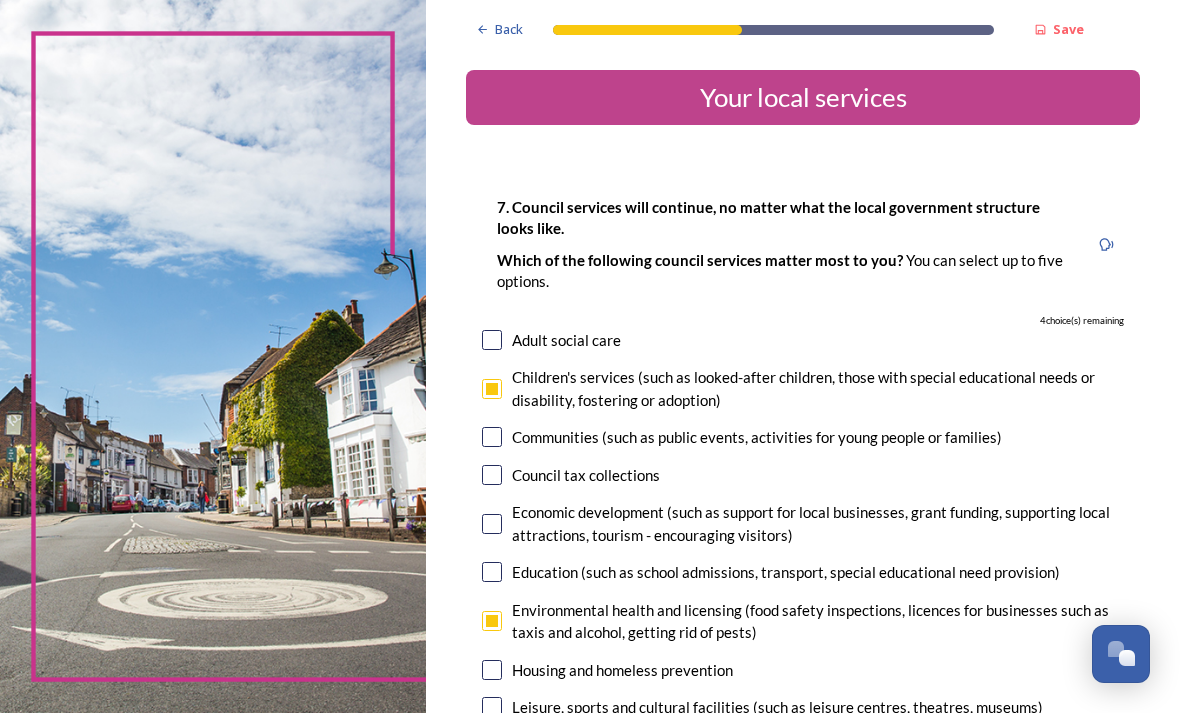 checkbox on "true" 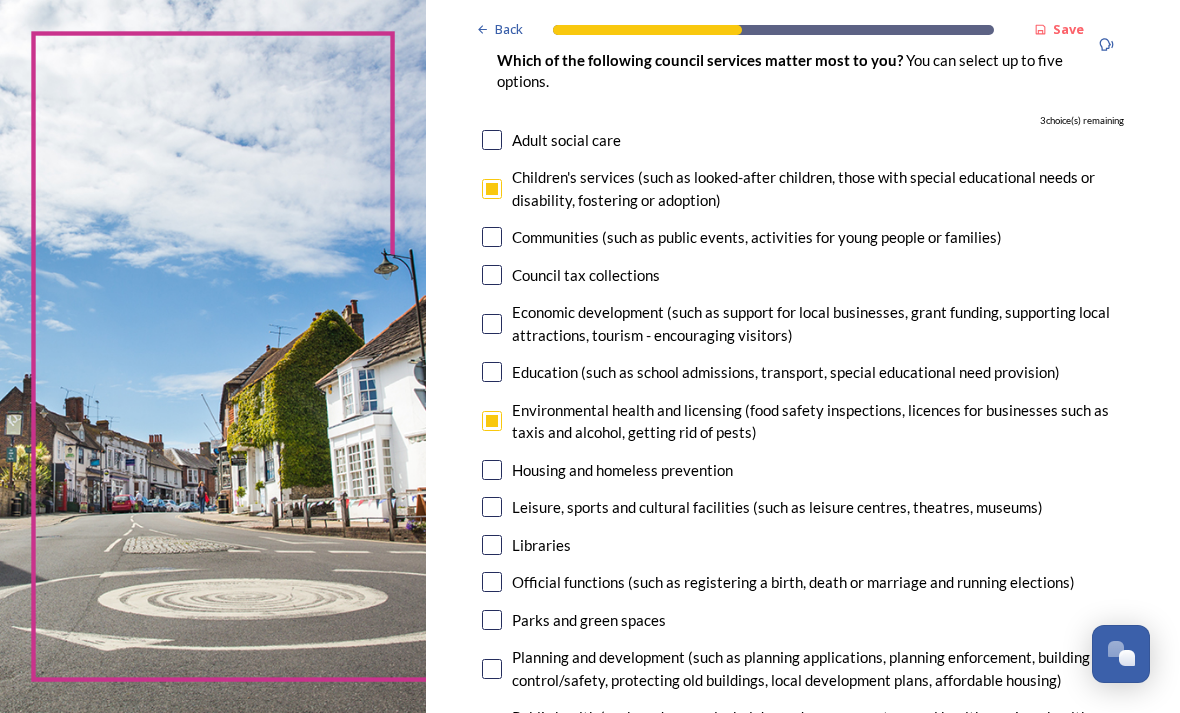 scroll, scrollTop: 194, scrollLeft: 0, axis: vertical 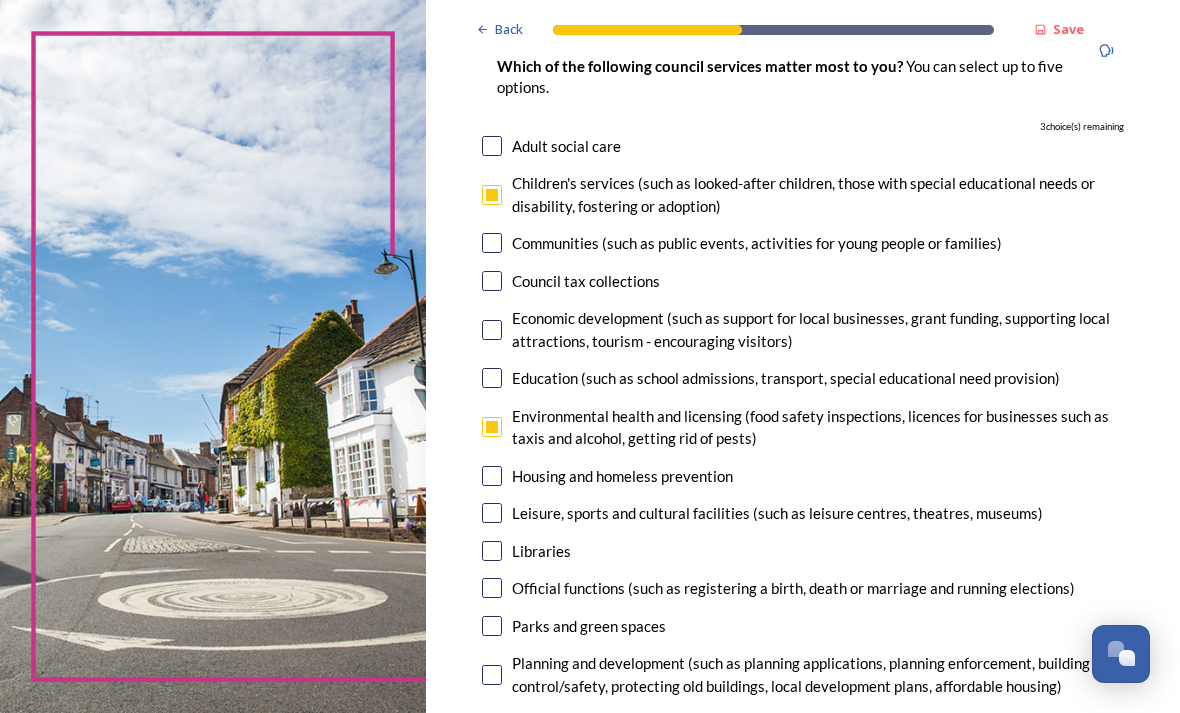 click at bounding box center (492, 476) 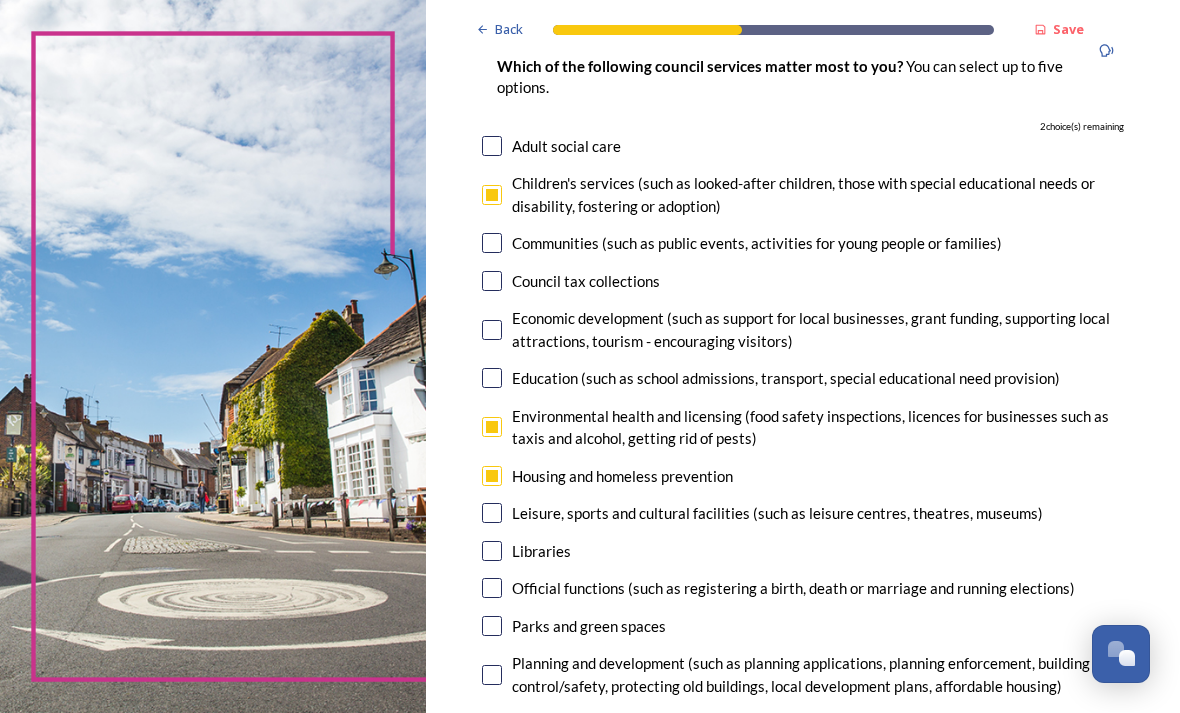 click at bounding box center (492, 427) 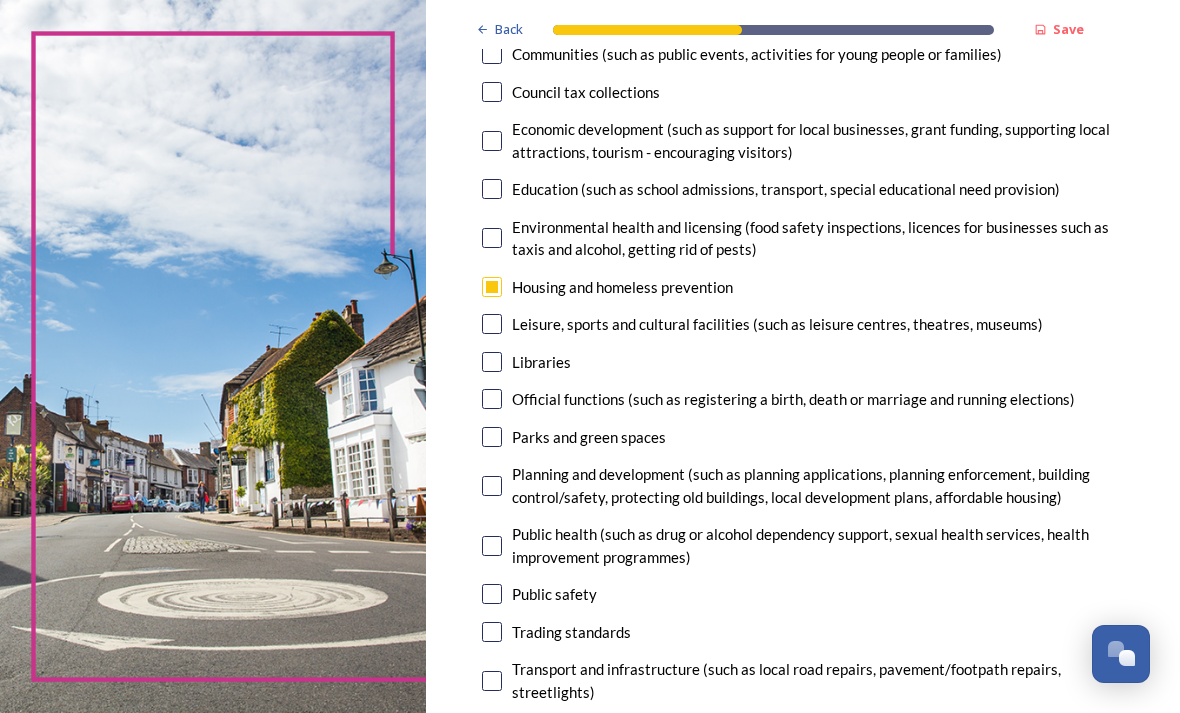 scroll, scrollTop: 383, scrollLeft: 0, axis: vertical 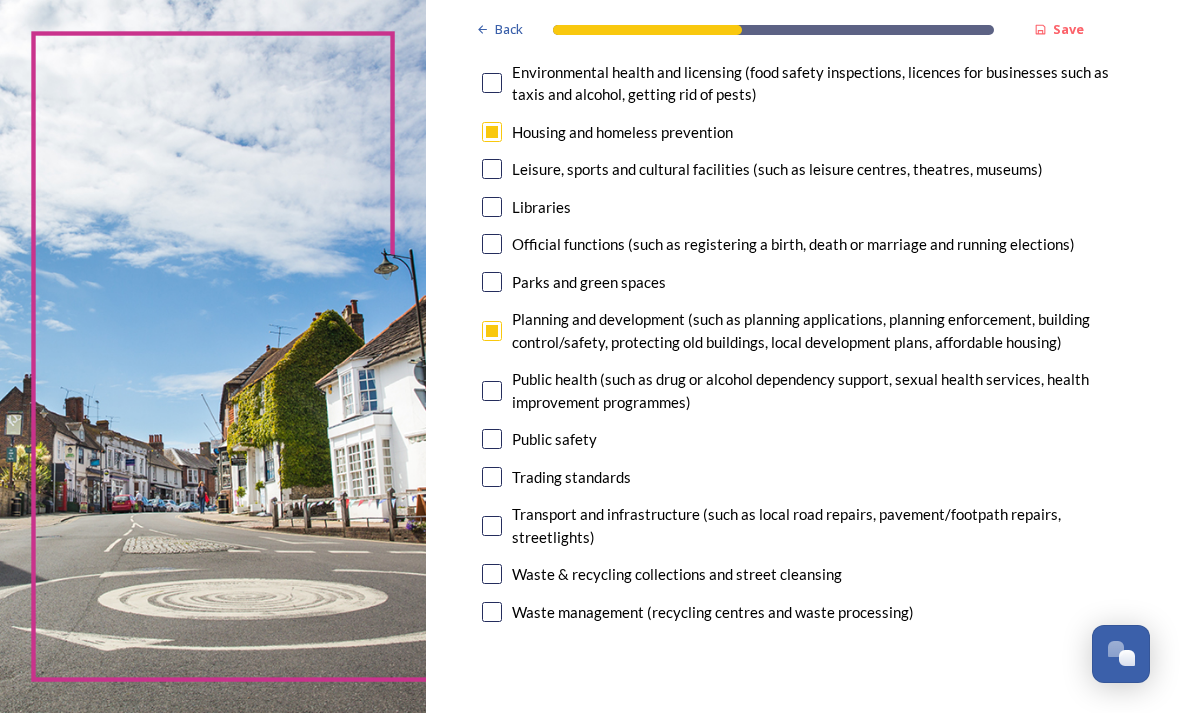 click on "Waste & recycling collections and street cleansing" at bounding box center (803, 574) 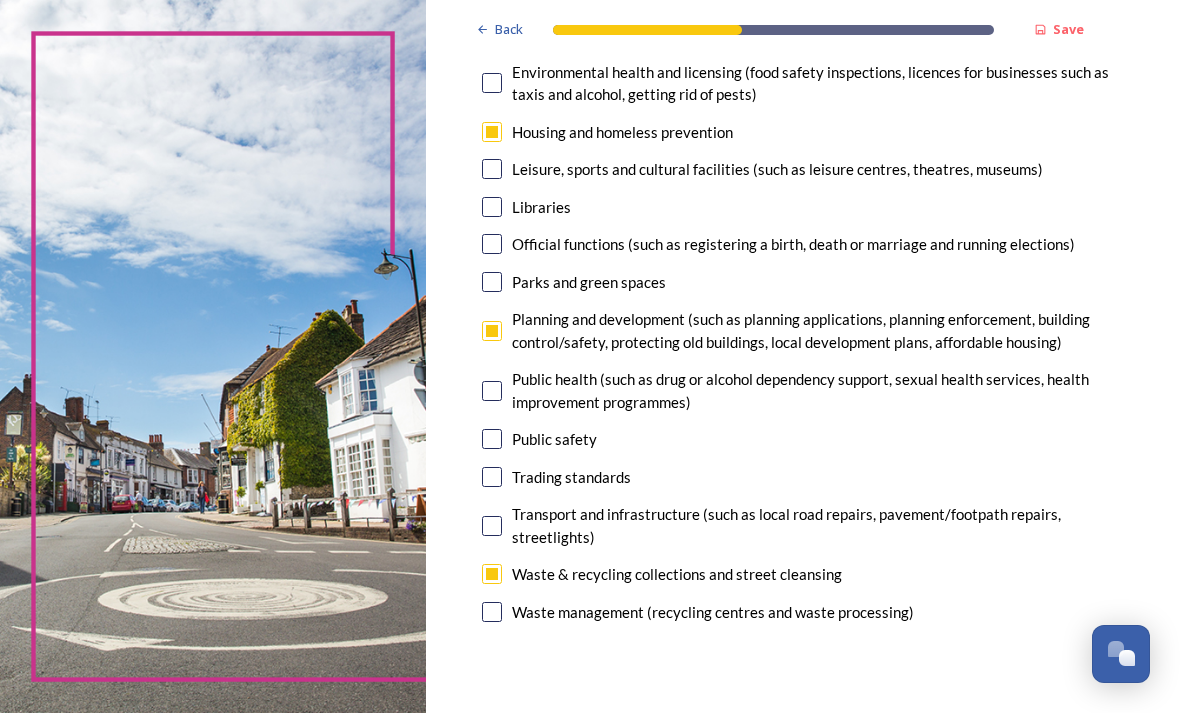 checkbox on "true" 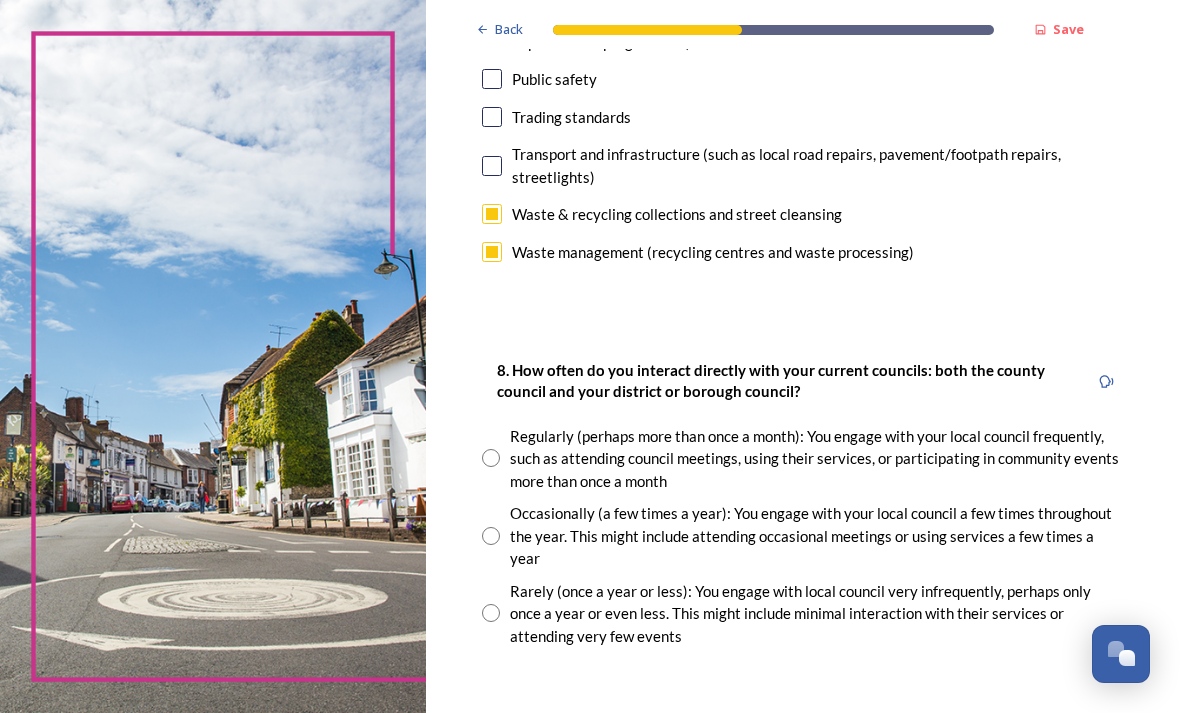 scroll, scrollTop: 899, scrollLeft: 0, axis: vertical 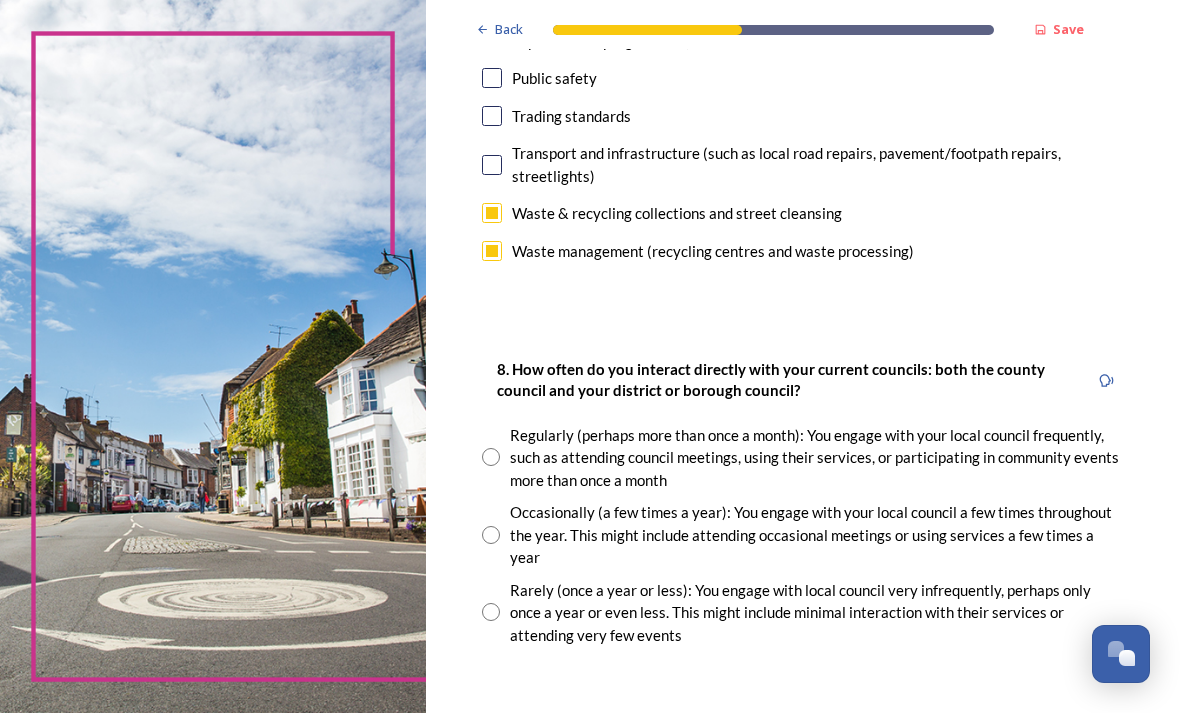 click on "Rarely (once a year or less): You engage with local council very infrequently, perhaps only once a year or even less. This might include minimal interaction with their services or attending very few events" at bounding box center [803, 613] 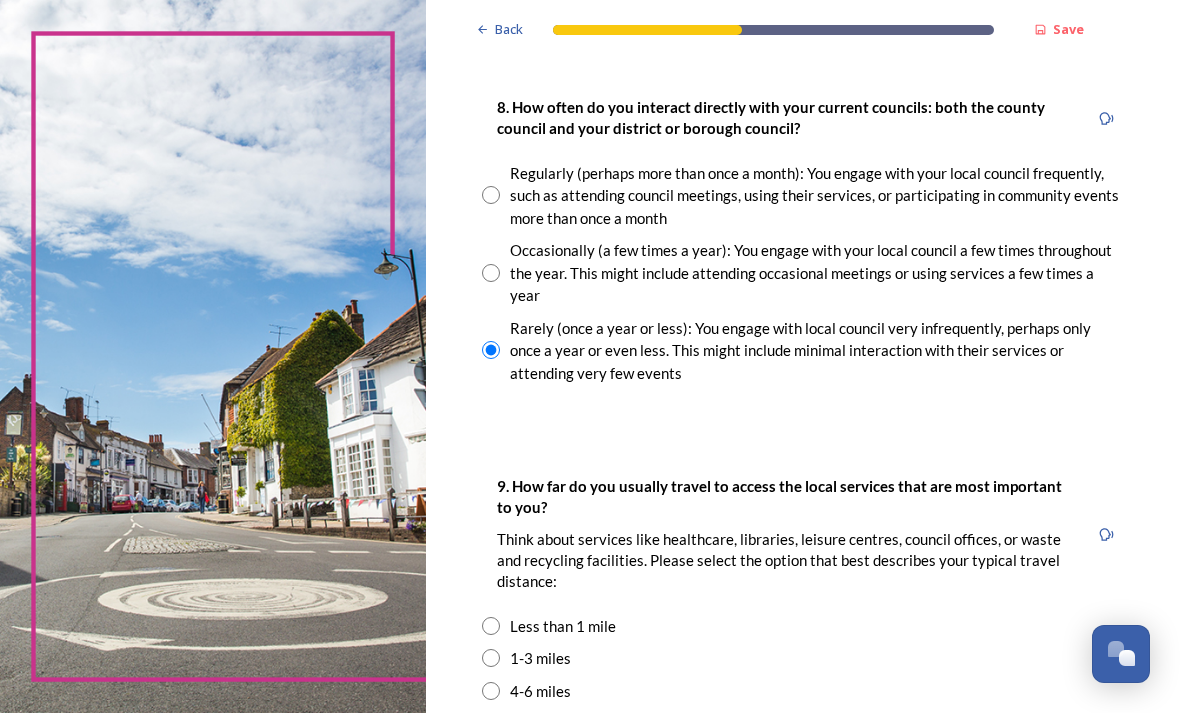 scroll, scrollTop: 1161, scrollLeft: 0, axis: vertical 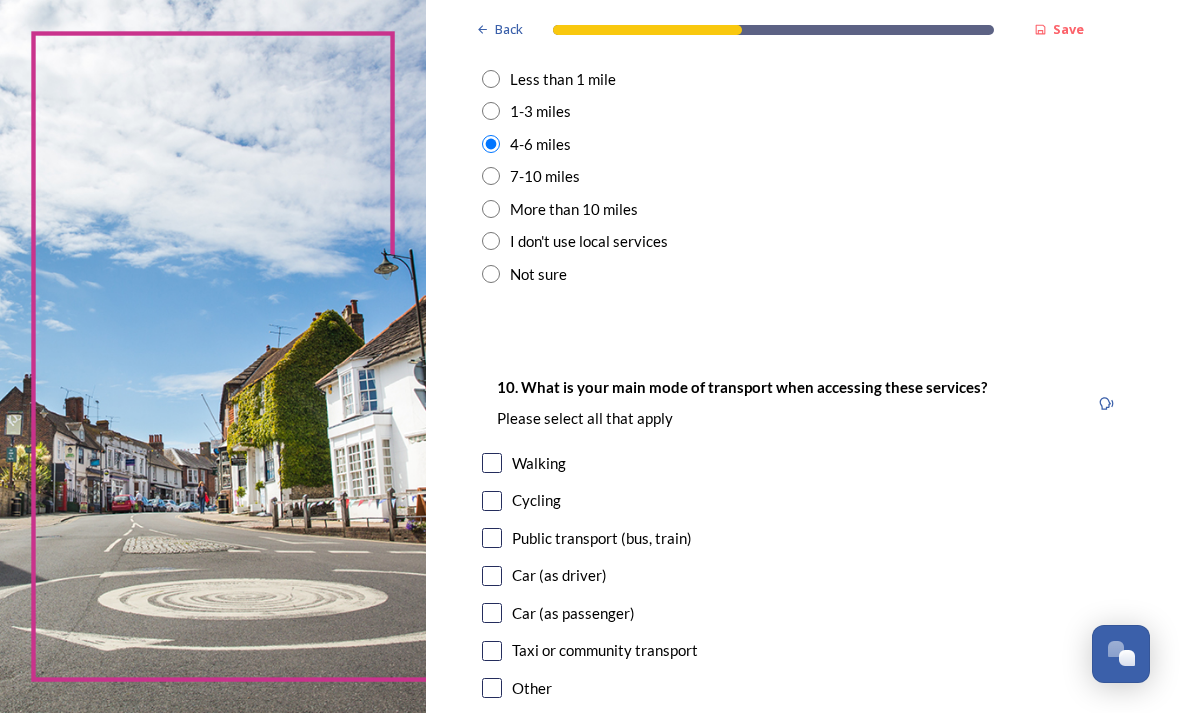 click at bounding box center [492, 576] 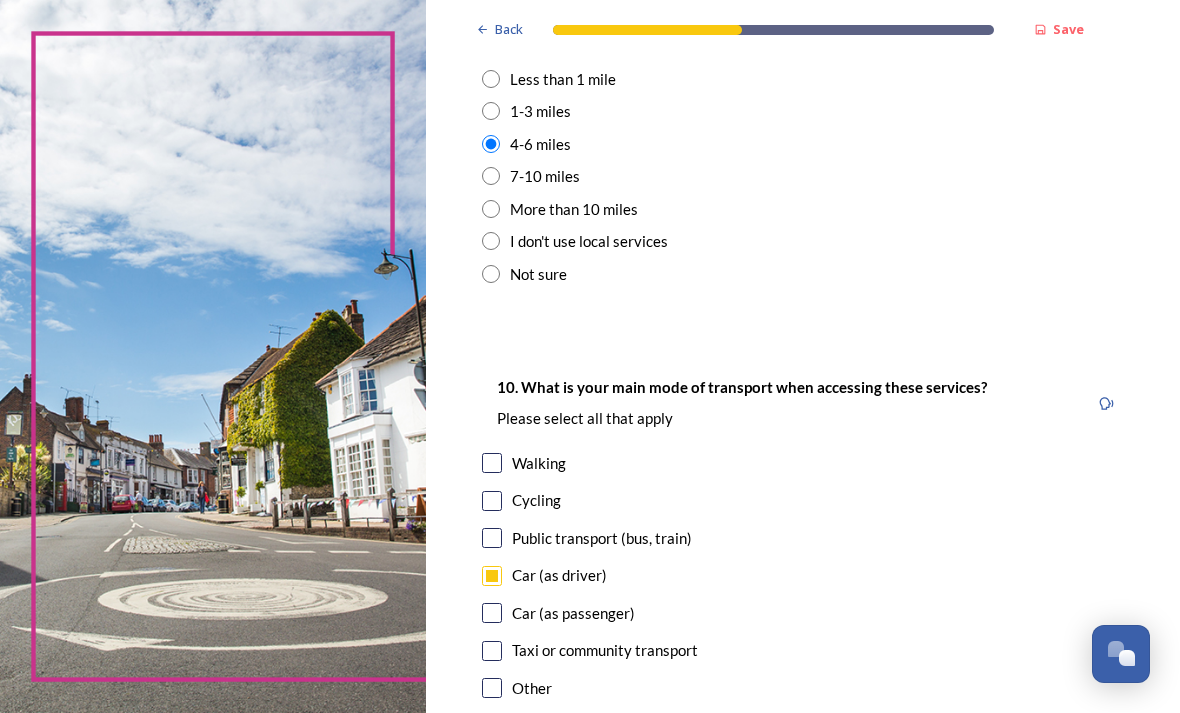 click at bounding box center (492, 613) 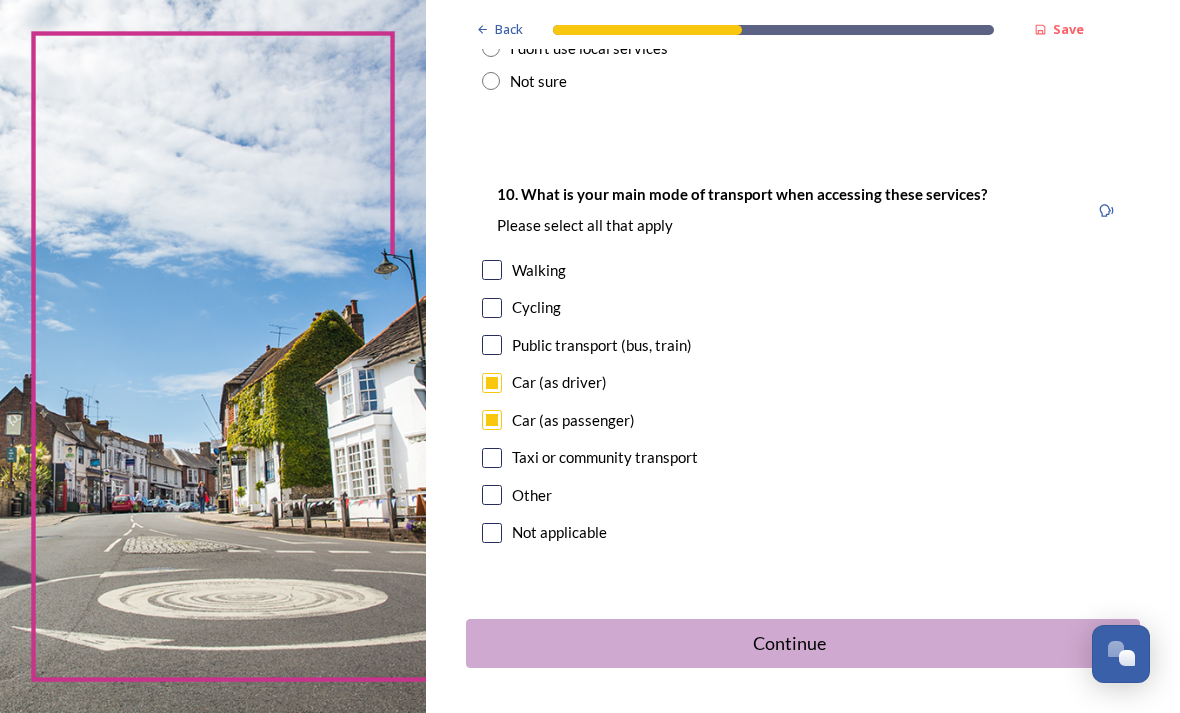 scroll, scrollTop: 1900, scrollLeft: 0, axis: vertical 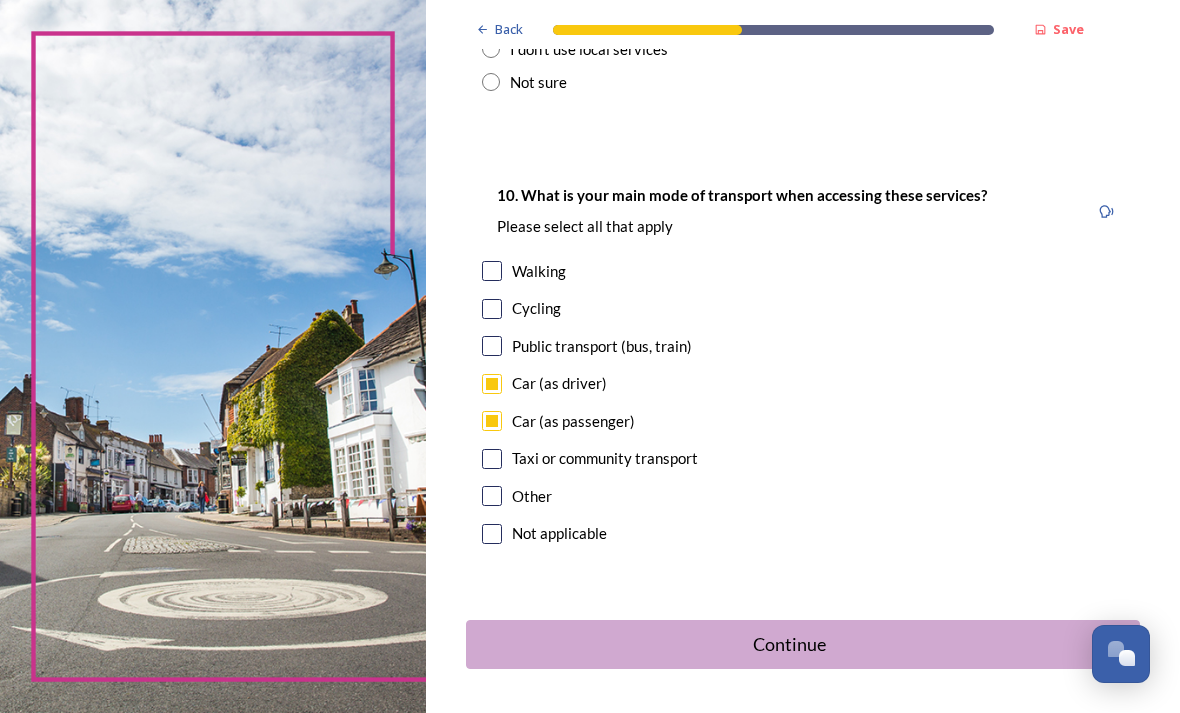click on "Continue" at bounding box center [789, 644] 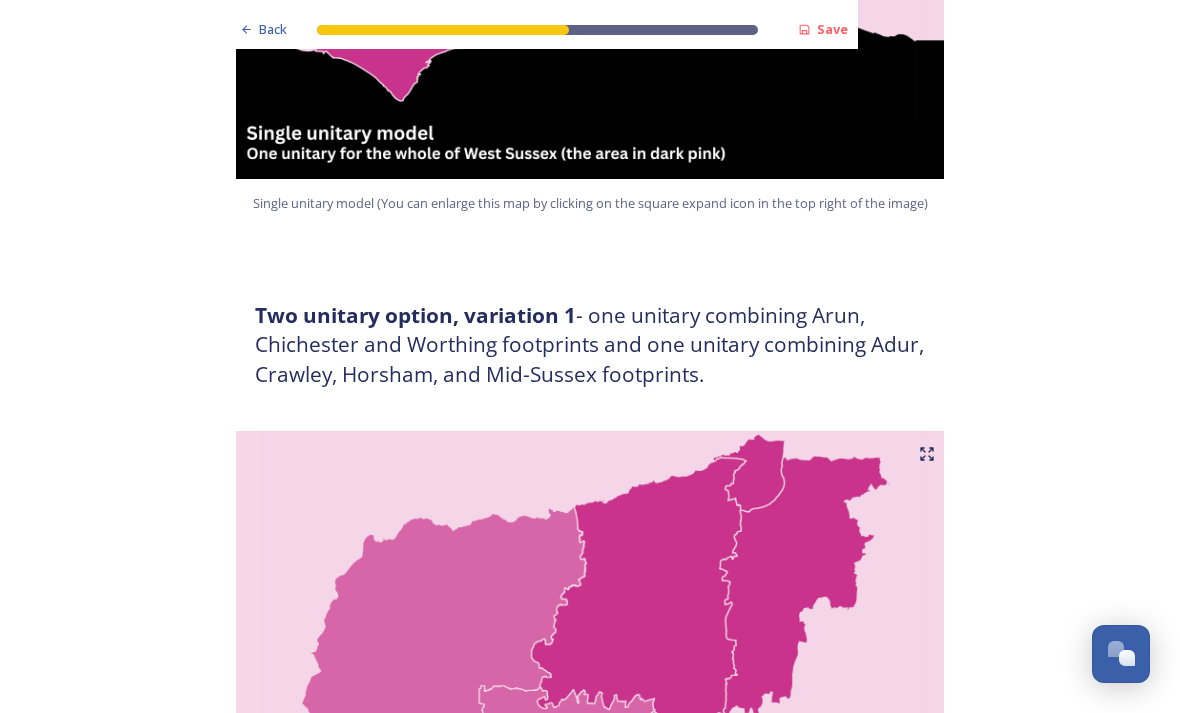 scroll, scrollTop: 899, scrollLeft: 0, axis: vertical 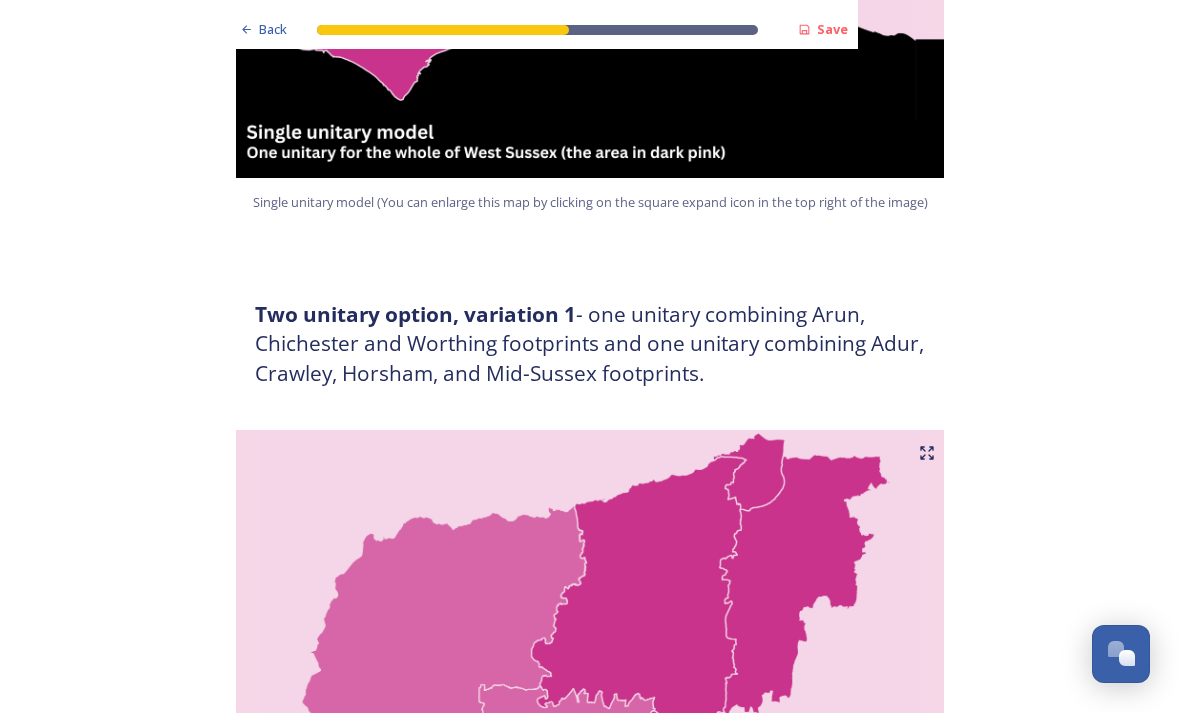 click at bounding box center [590, 680] 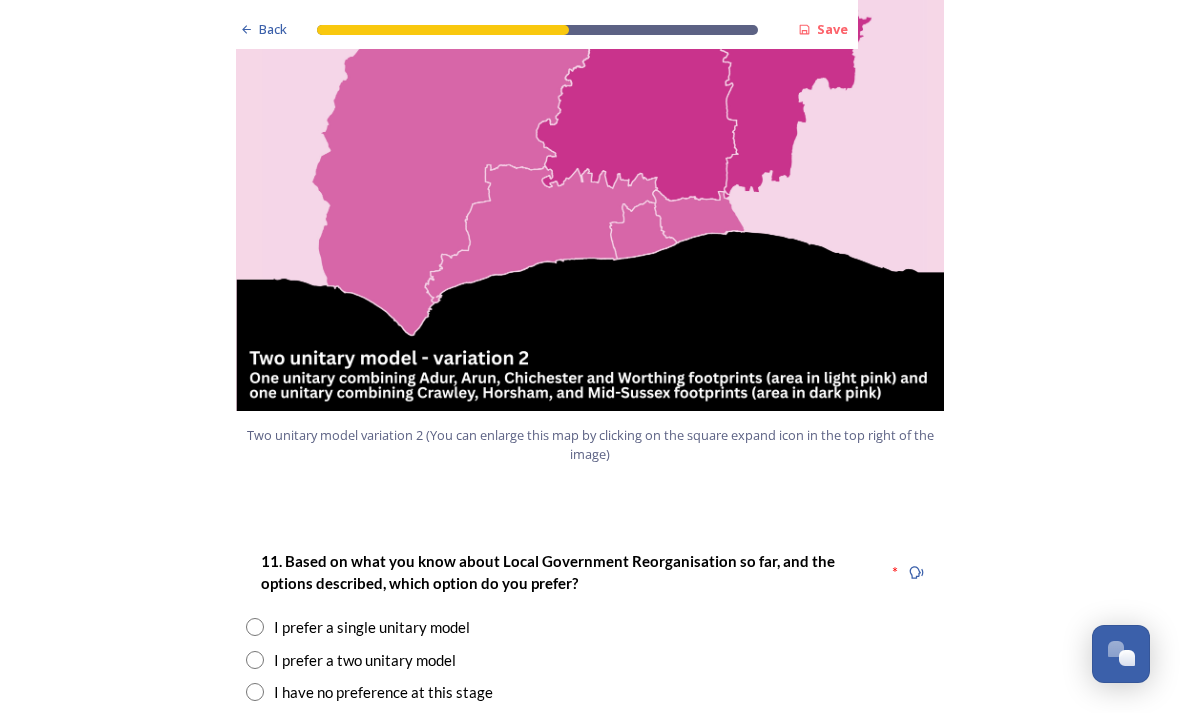 scroll, scrollTop: 2189, scrollLeft: 0, axis: vertical 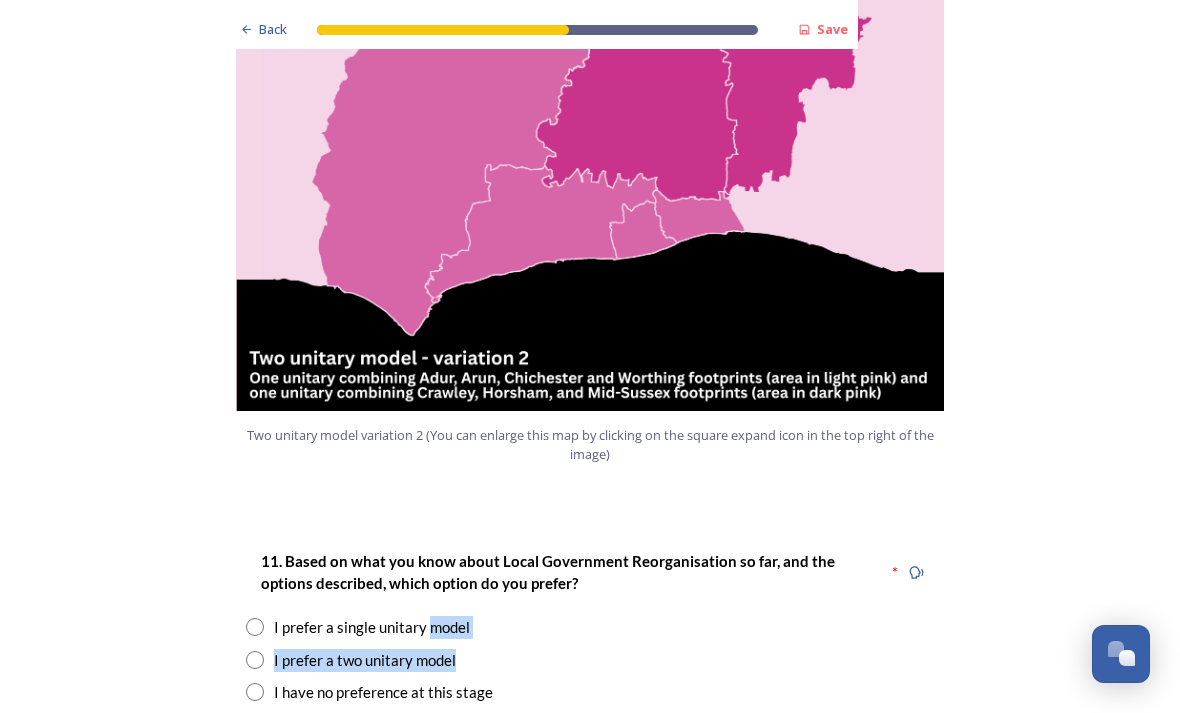click on "I prefer a two unitary model" at bounding box center [590, 660] 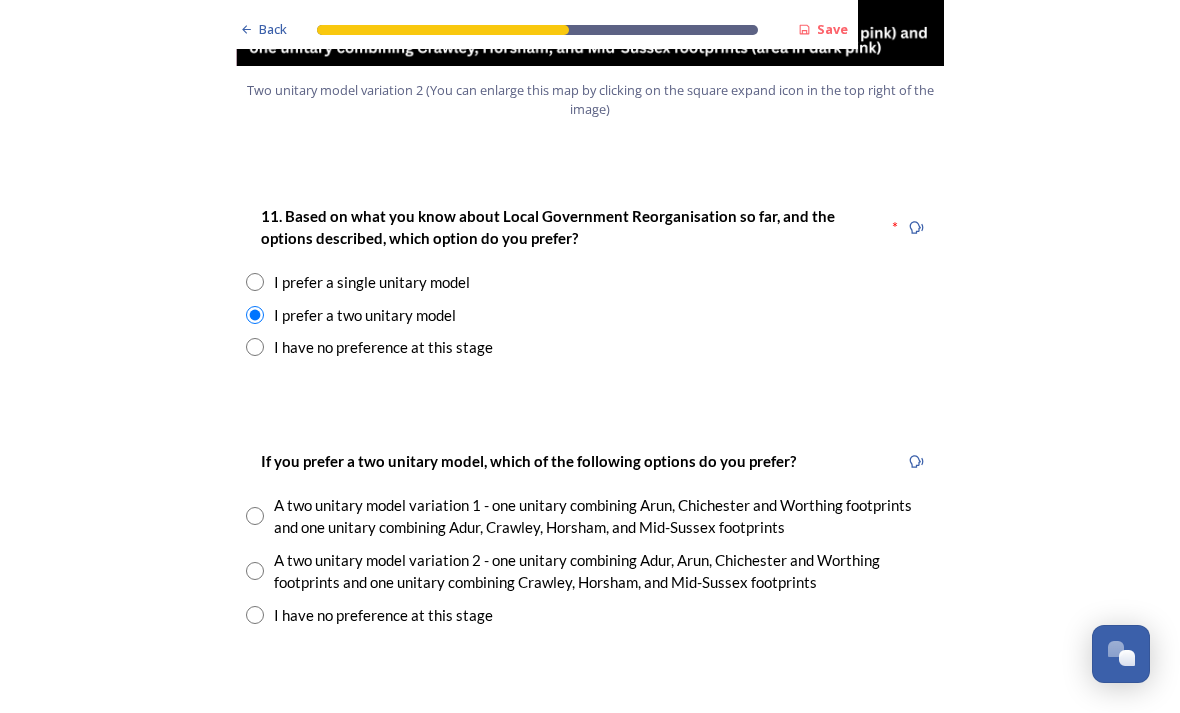 scroll, scrollTop: 2534, scrollLeft: 0, axis: vertical 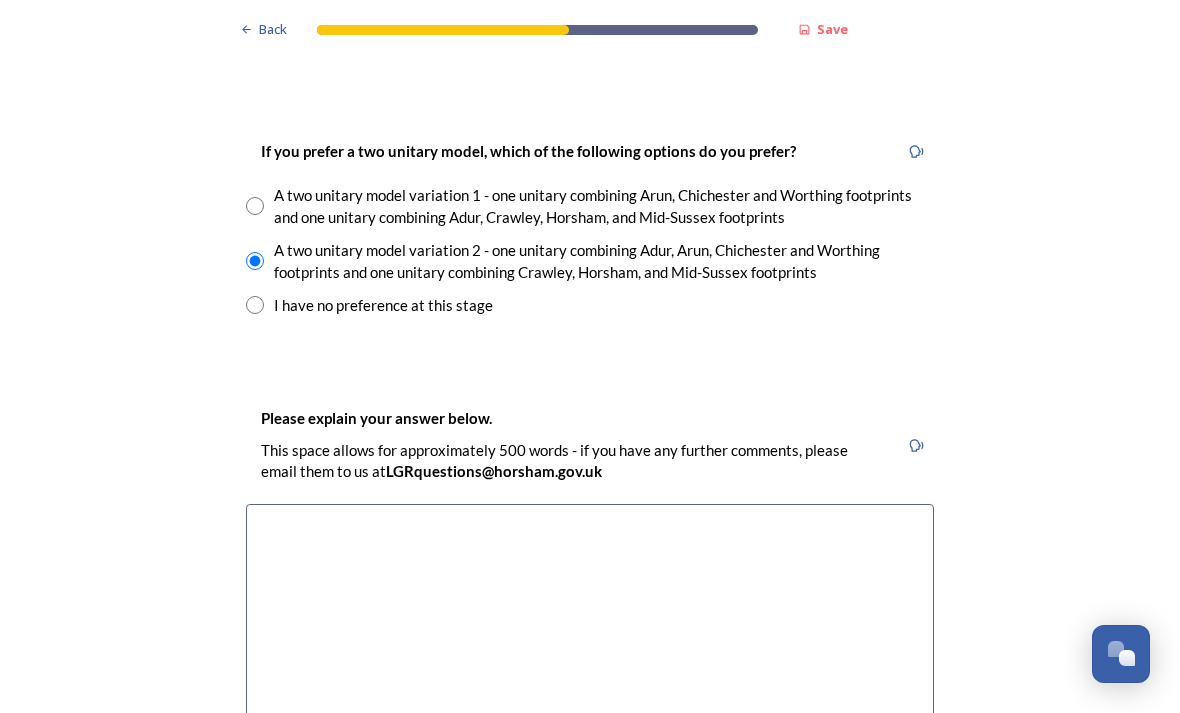 click at bounding box center [590, 616] 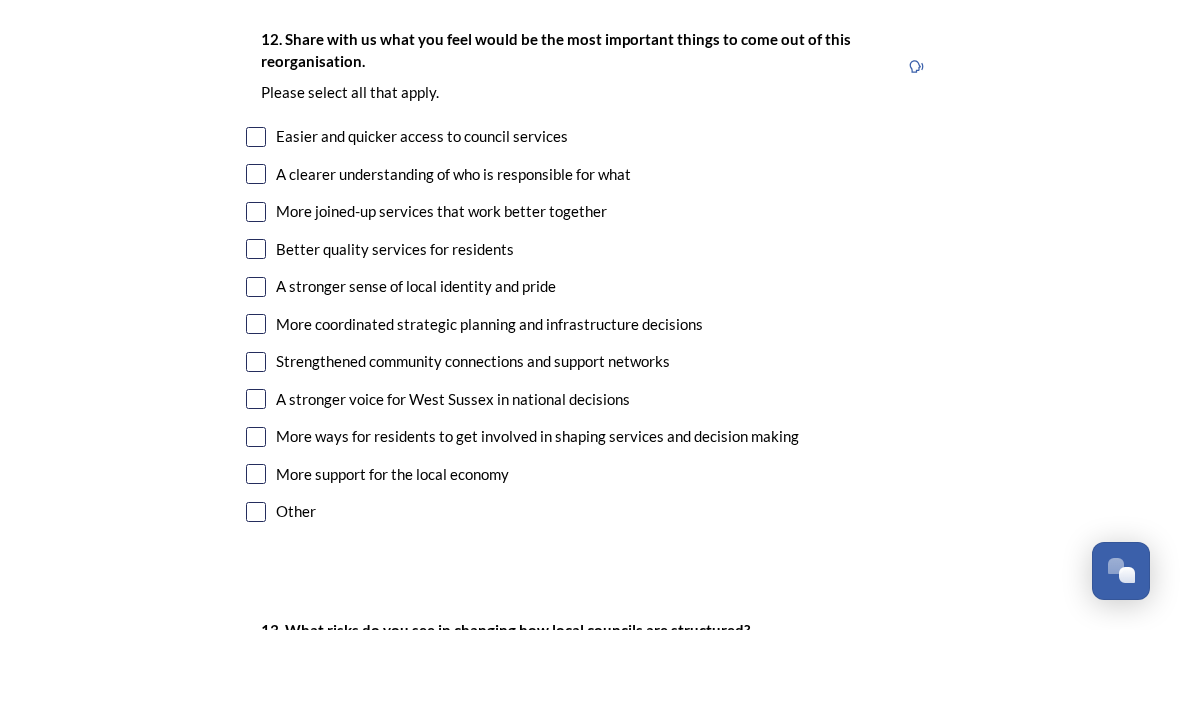 scroll, scrollTop: 3576, scrollLeft: 0, axis: vertical 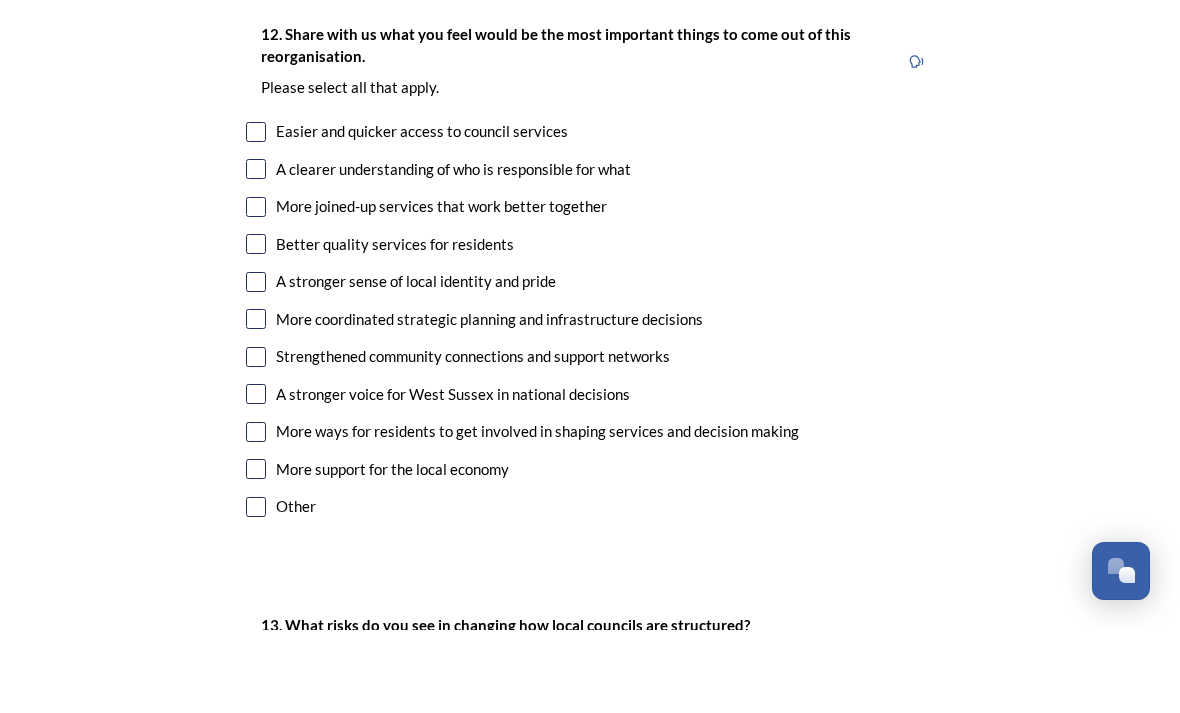 type on "Small is beautiful and savings from amalgamation will not compensate for local area managemen" 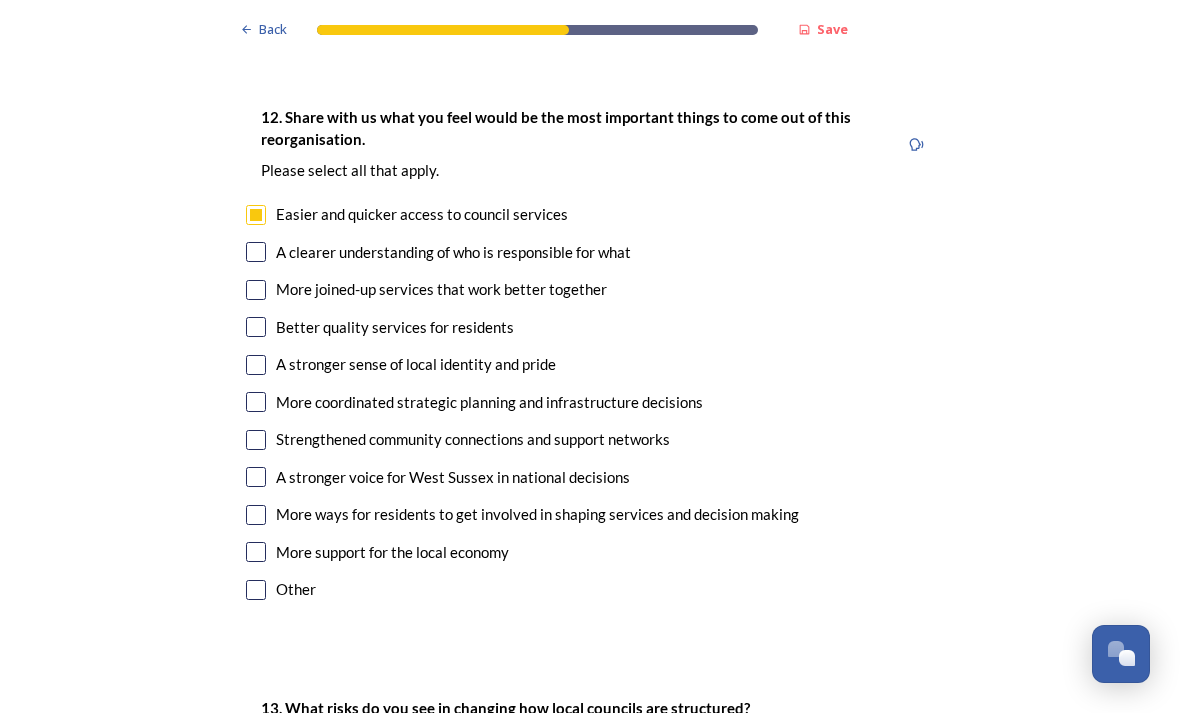 click on "A clearer understanding of who is responsible for what" at bounding box center [590, 252] 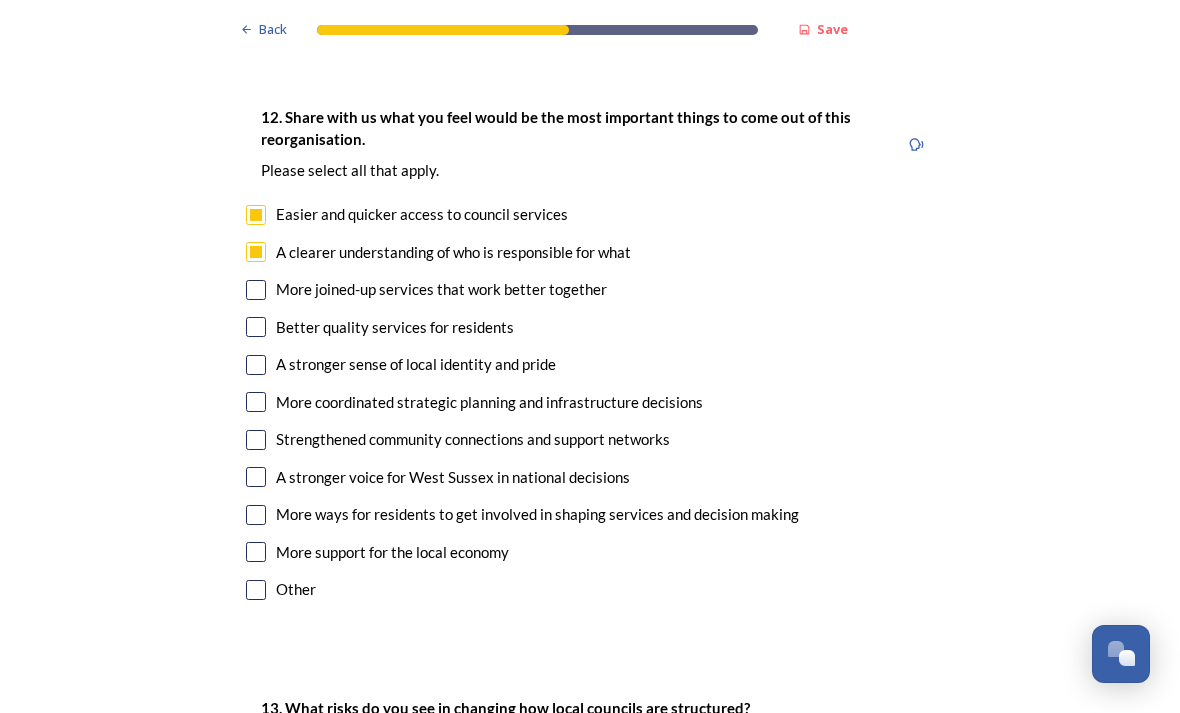 checkbox on "true" 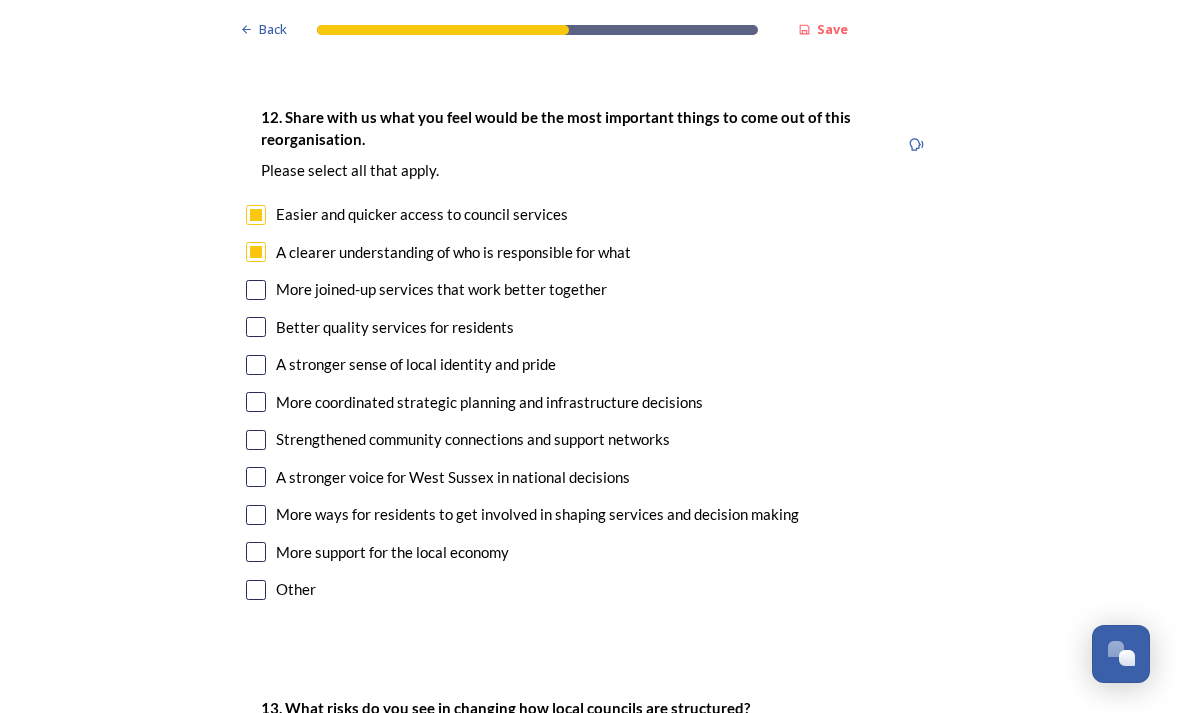 click at bounding box center [256, 215] 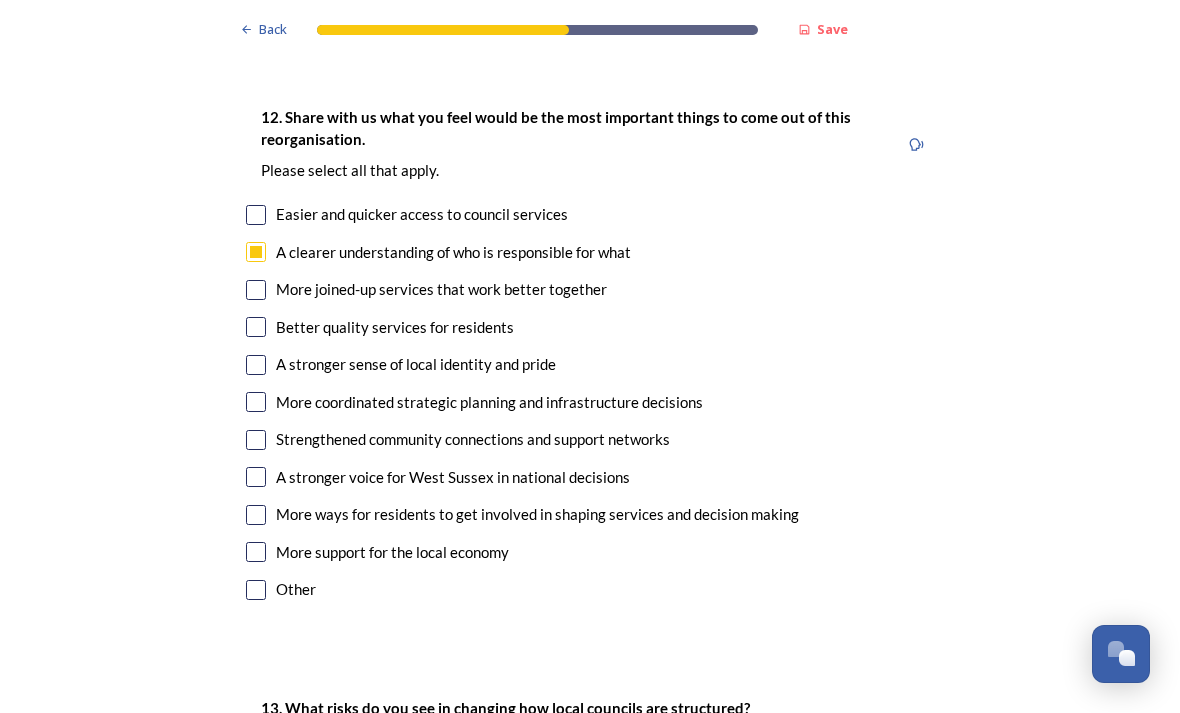 click at bounding box center [256, 327] 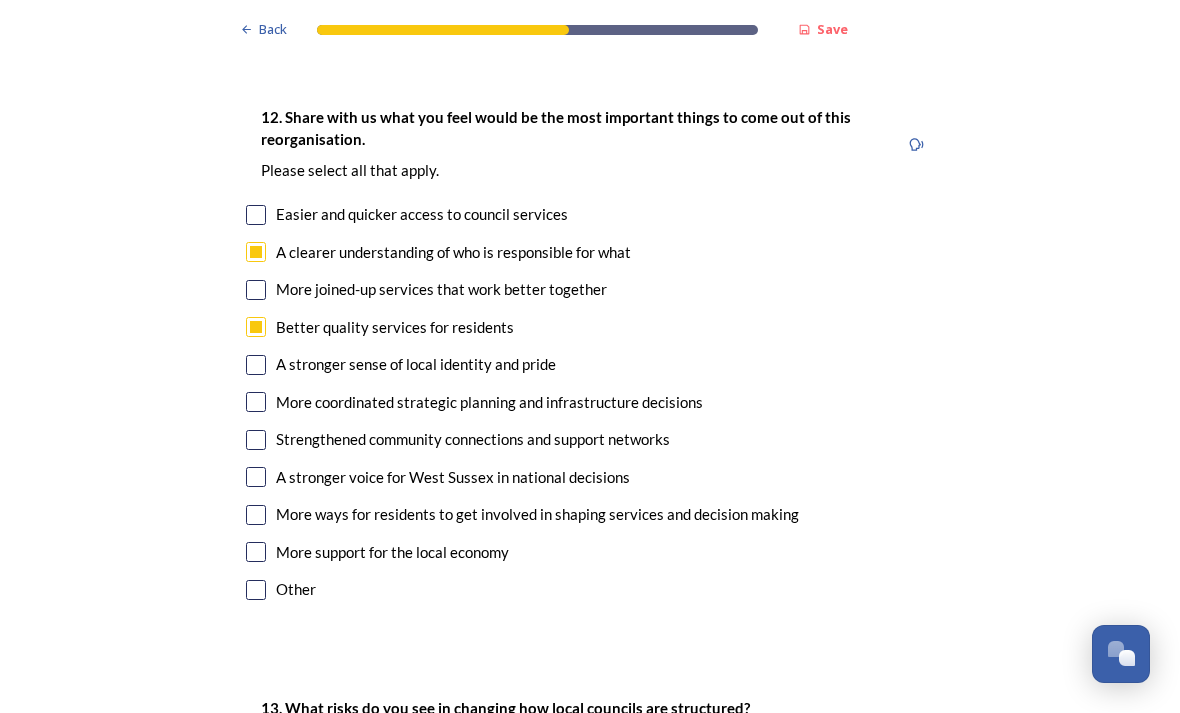 click at bounding box center [256, 252] 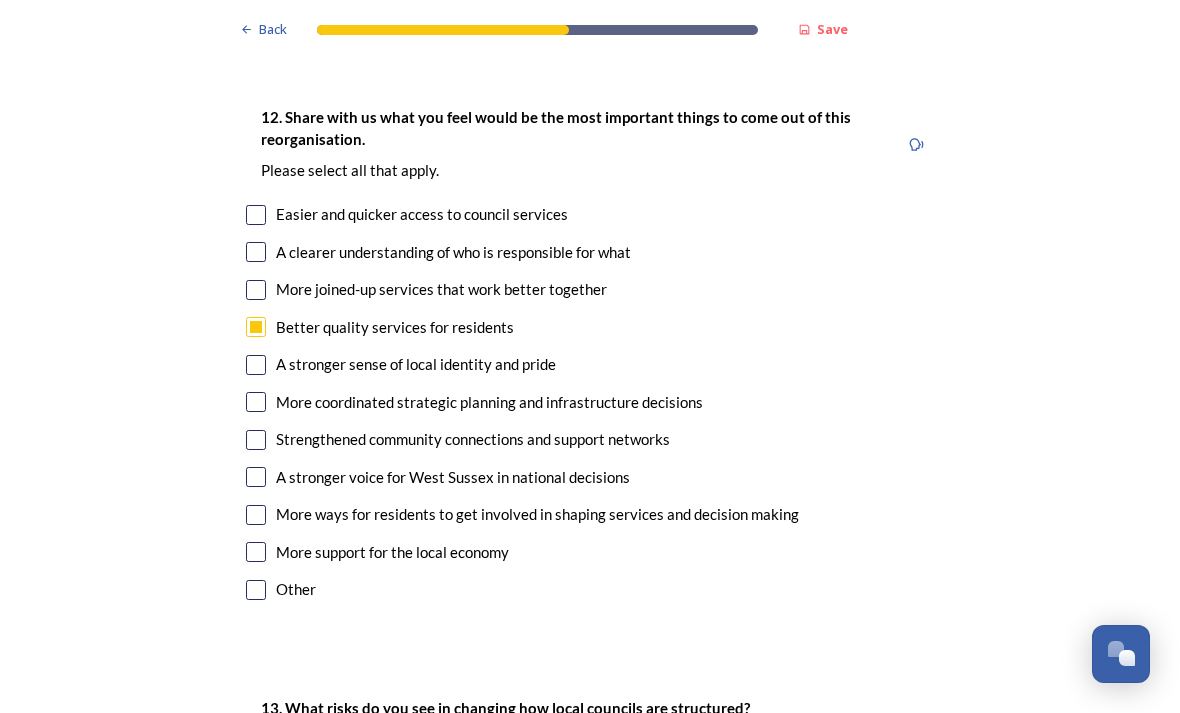 click at bounding box center (256, 402) 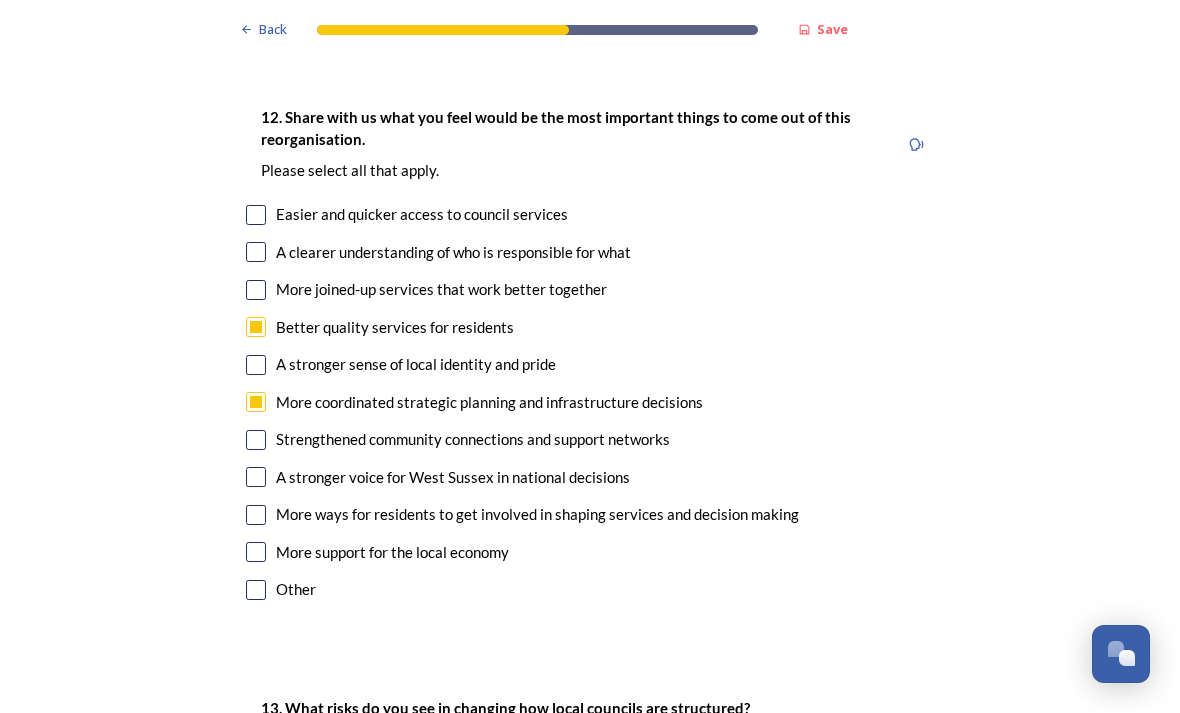 click at bounding box center [256, 515] 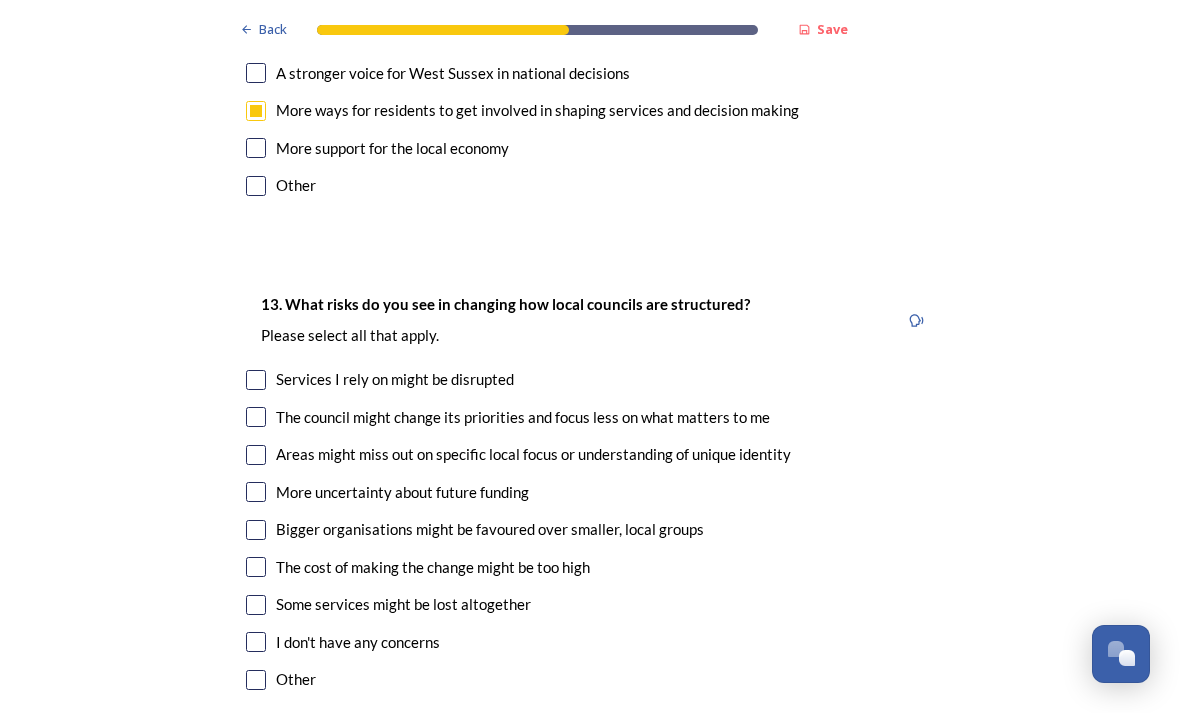 scroll, scrollTop: 3980, scrollLeft: 0, axis: vertical 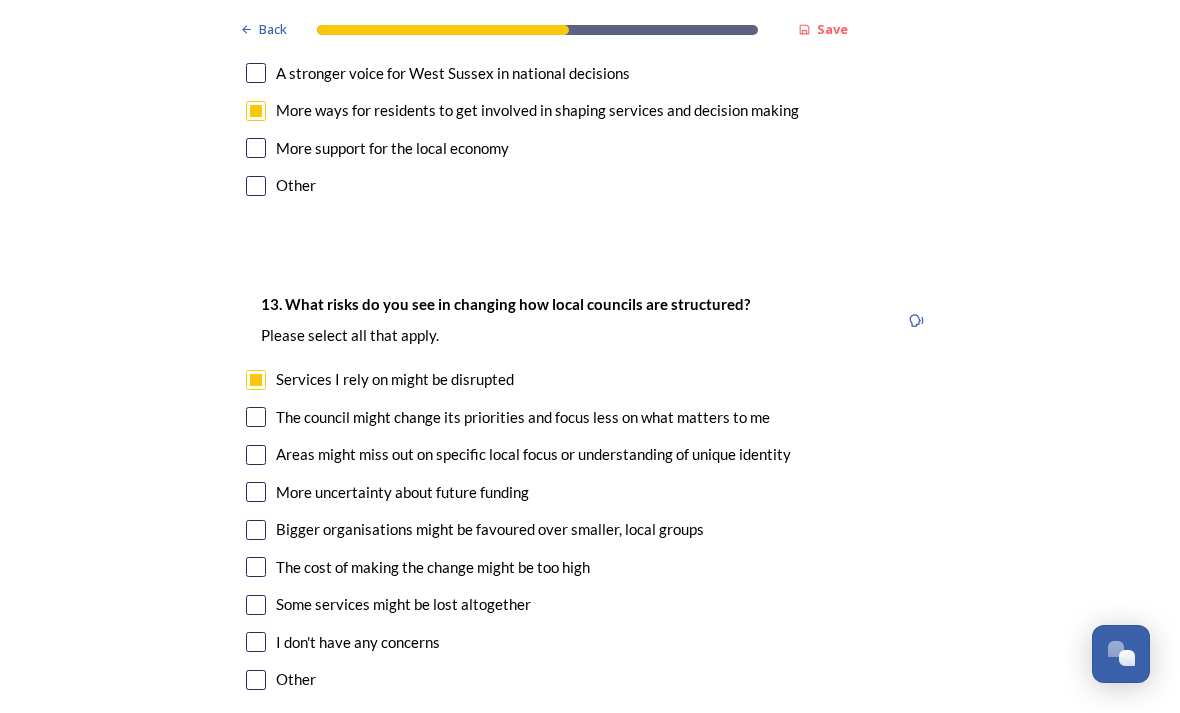 click at bounding box center (256, 530) 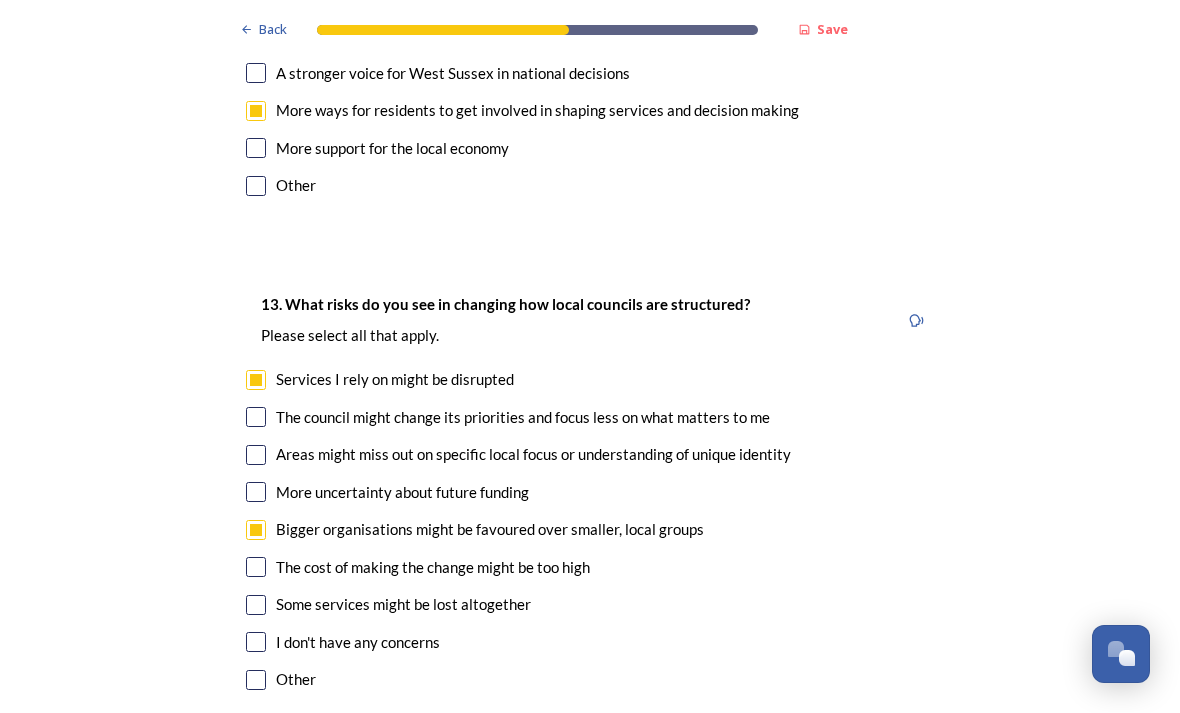 click at bounding box center (256, 605) 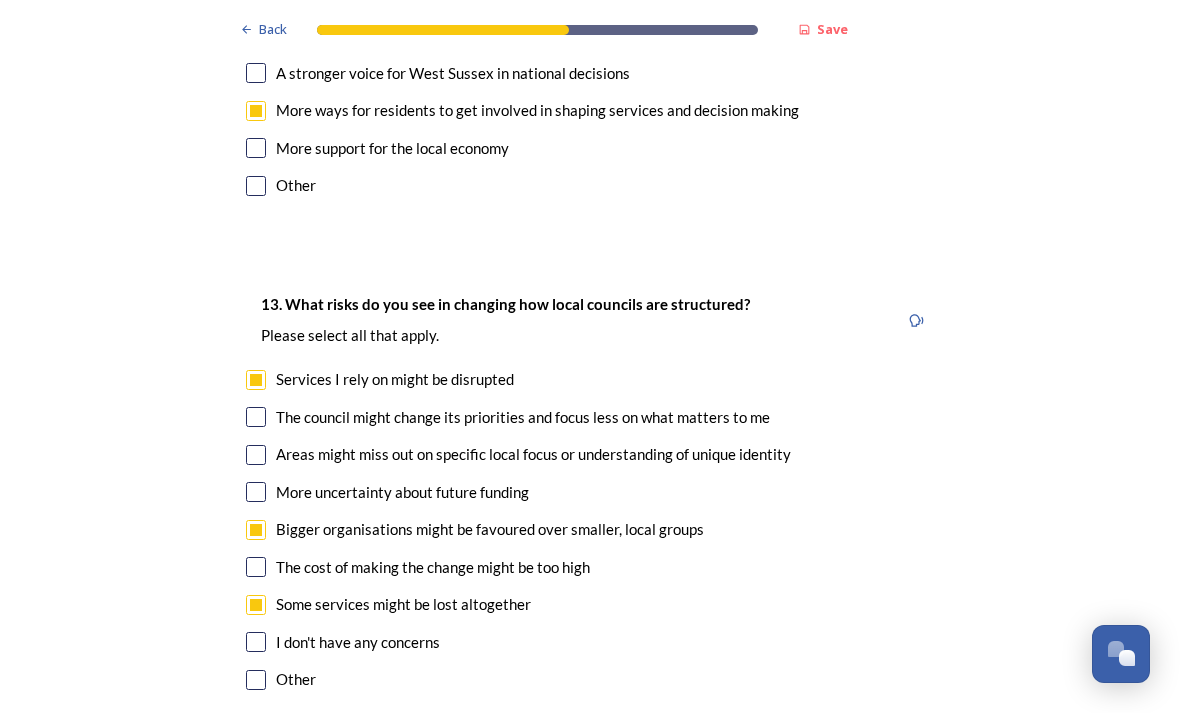 click at bounding box center (256, 417) 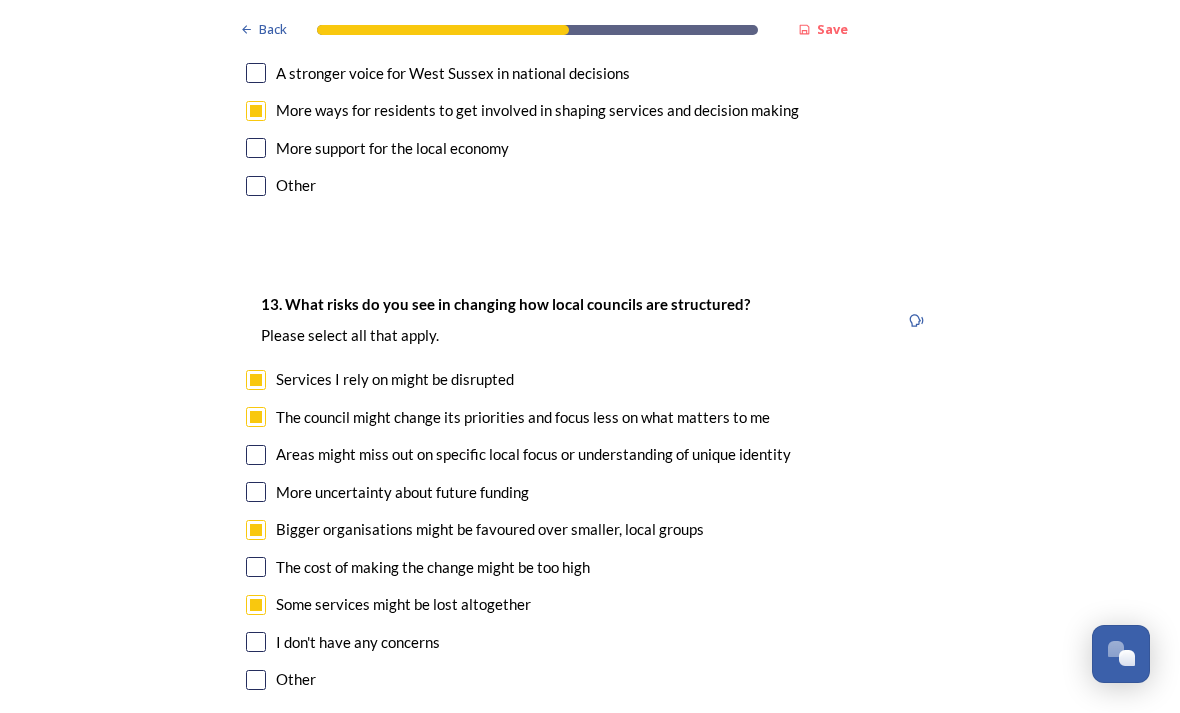 click on "Back Save Prioritising future services As explained on our  Shaping West Sussex hub , Local Government Reorganisation for West Sussex means that the county, district and borough councils will be replaced with one, or more than one, single-tier council (referred to as a unitary council) to deliver all your services.  Options currently being explored within West Sussex are detailed on our  hub , but map visuals can be found below. A single county unitary , bringing the County Council and all seven District and Borough Councils services together to form a new unitary council for West Sussex. Single unitary model (You can enlarge this map by clicking on the square expand icon in the top right of the image) Two unitary option, variation 1  -   one unitary combining Arun, Chichester and Worthing footprints and one unitary combining Adur, Crawley, Horsham, and Mid-Sussex footprints. Two unitary model variation 1 (You can enlarge this map by clicking on the square expand icon in the top right of the image) * Other 5" at bounding box center [590, -538] 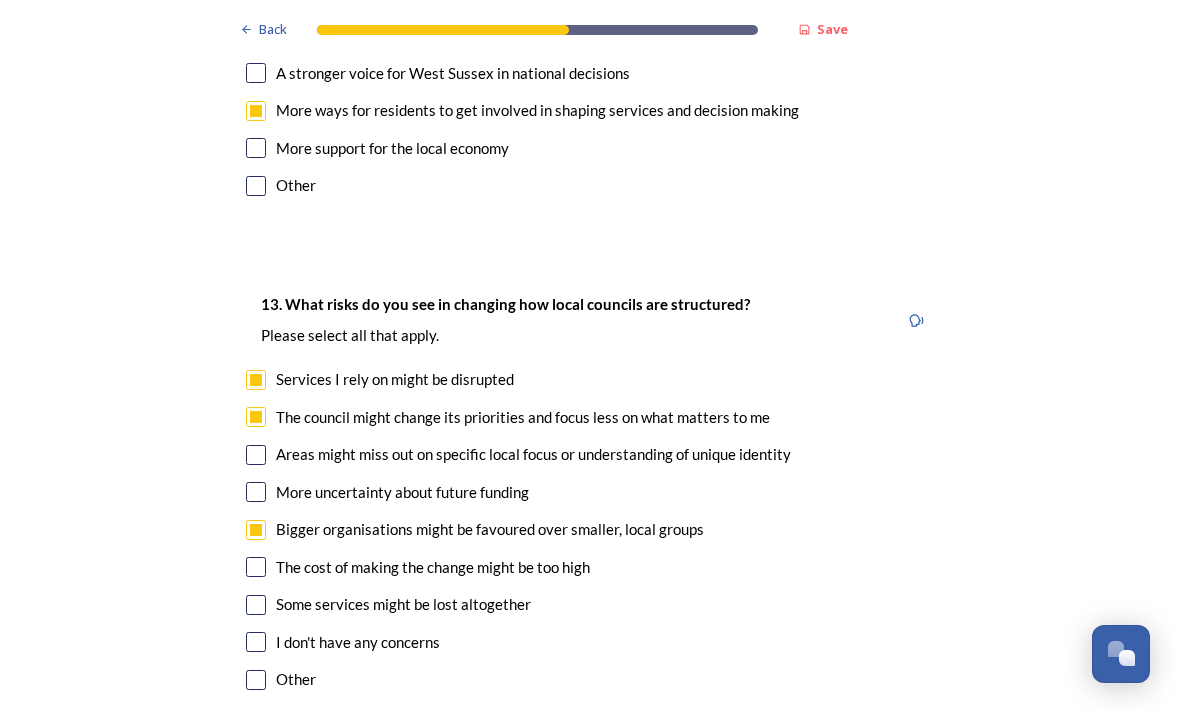 checkbox on "false" 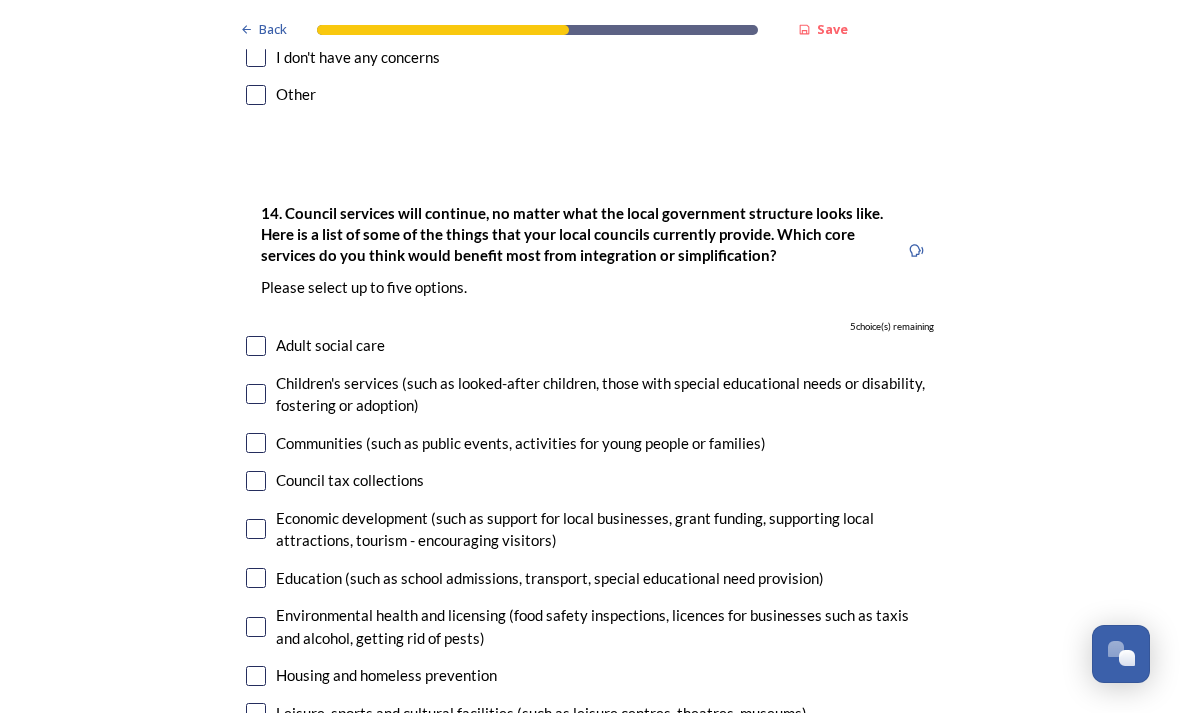 scroll, scrollTop: 4565, scrollLeft: 0, axis: vertical 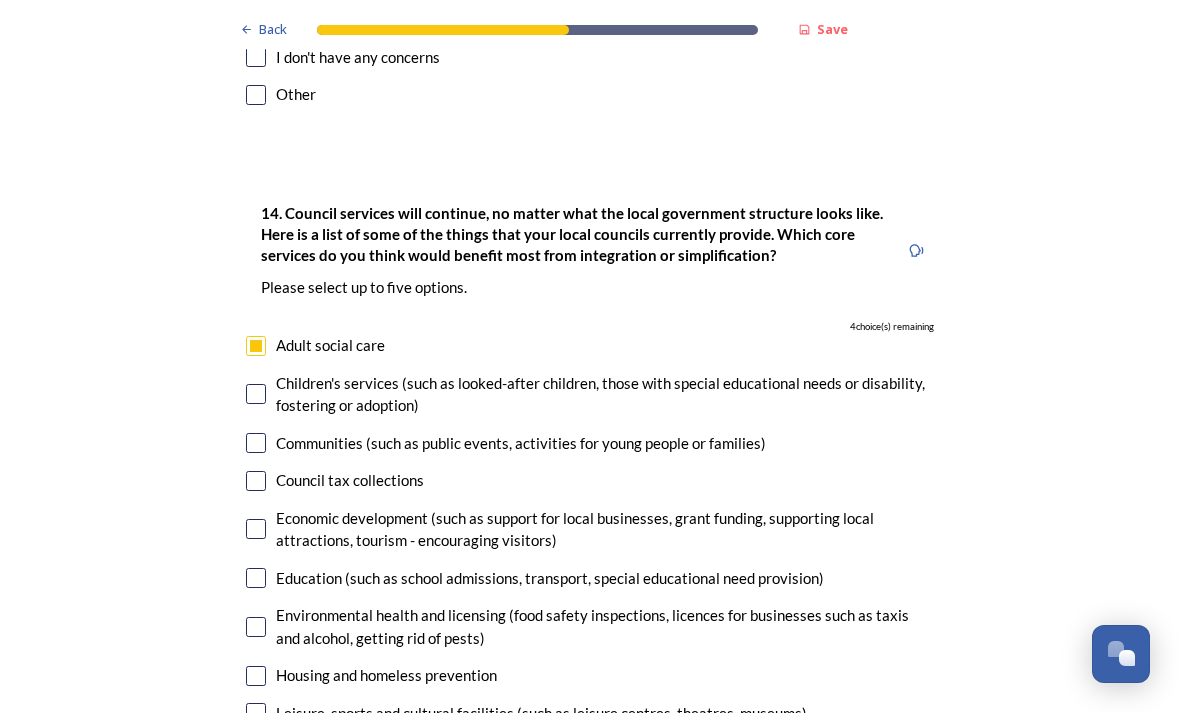 click at bounding box center [256, 394] 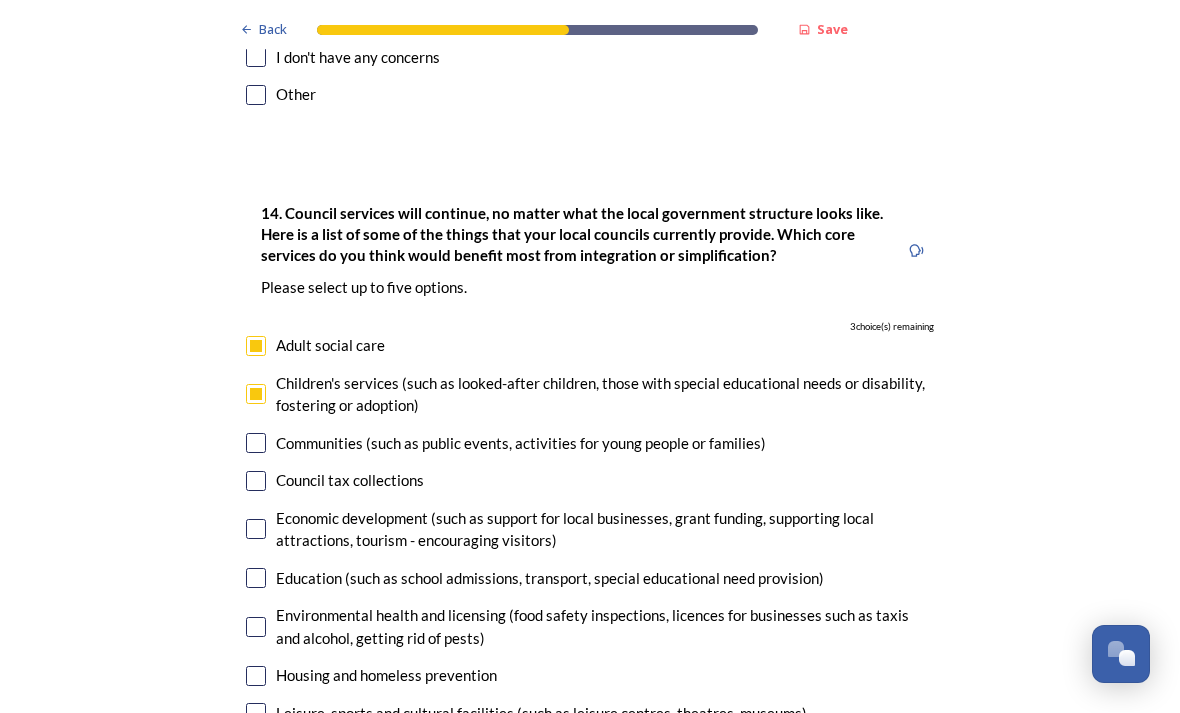 click at bounding box center (256, 578) 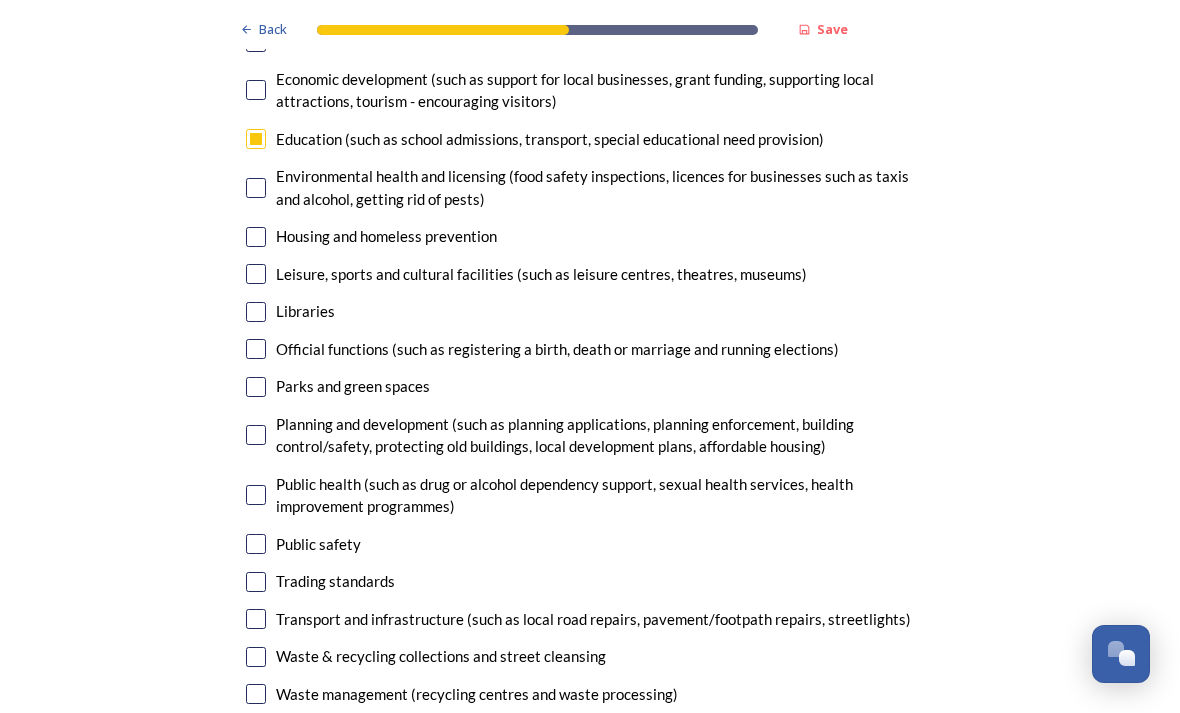 scroll, scrollTop: 5021, scrollLeft: 0, axis: vertical 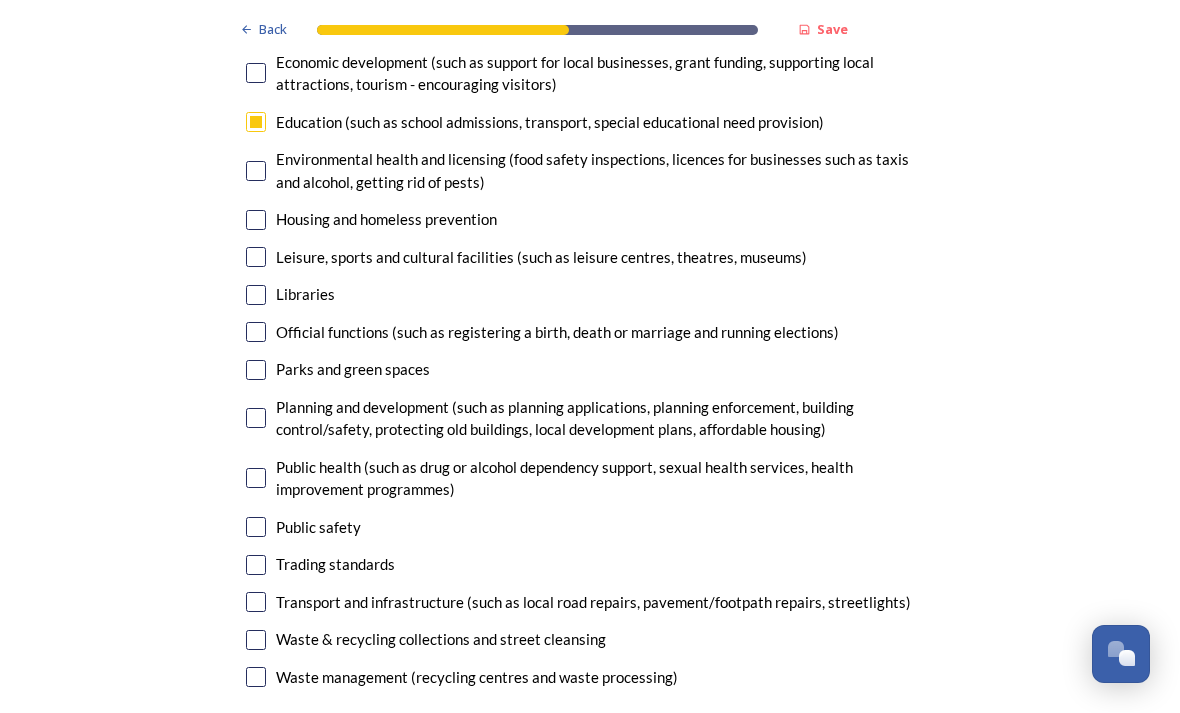 click at bounding box center (256, 602) 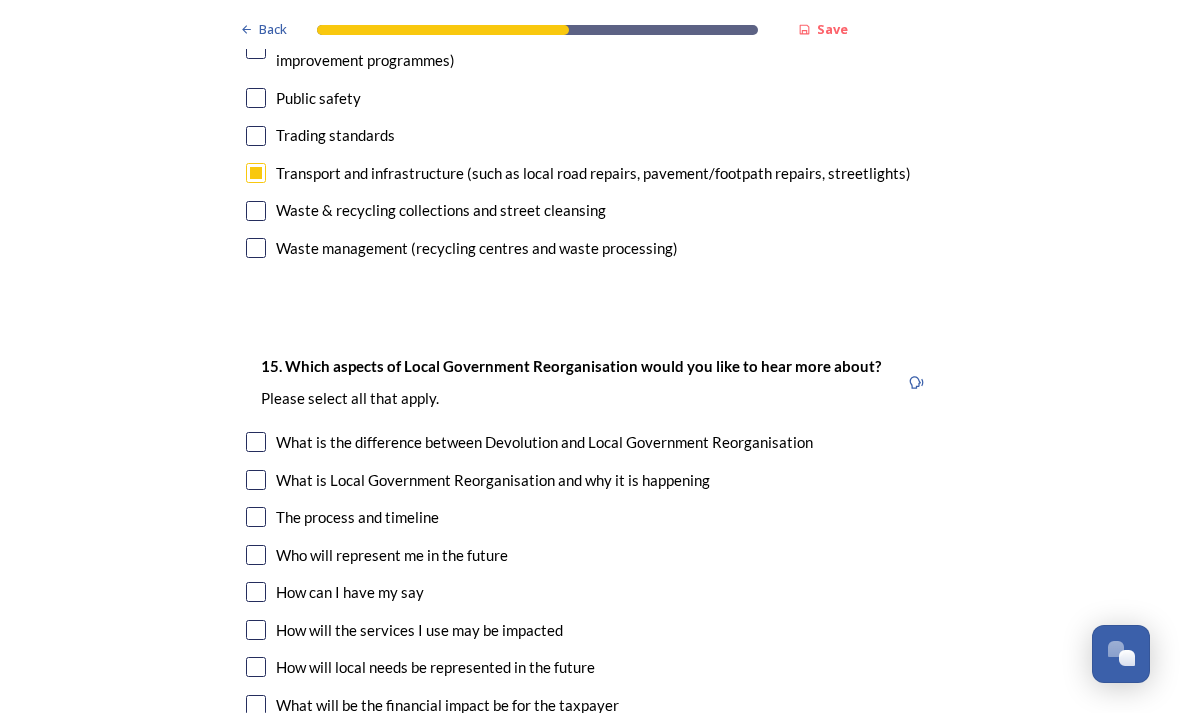 scroll, scrollTop: 5450, scrollLeft: 0, axis: vertical 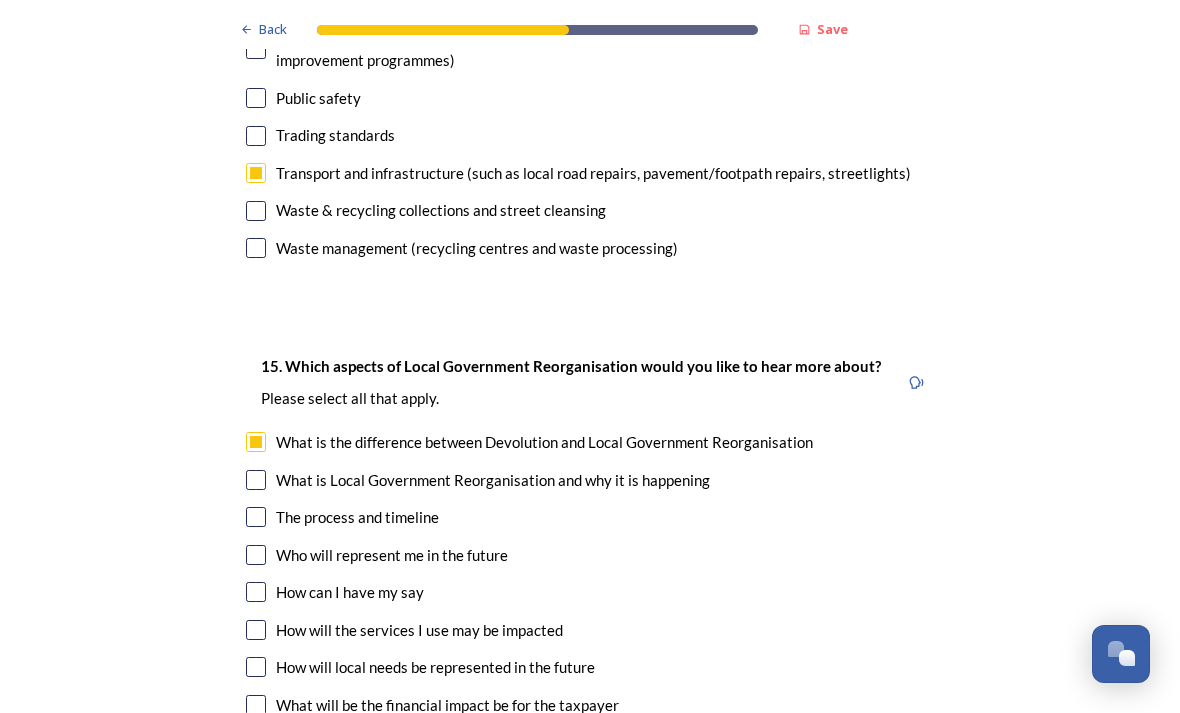 click at bounding box center [256, 517] 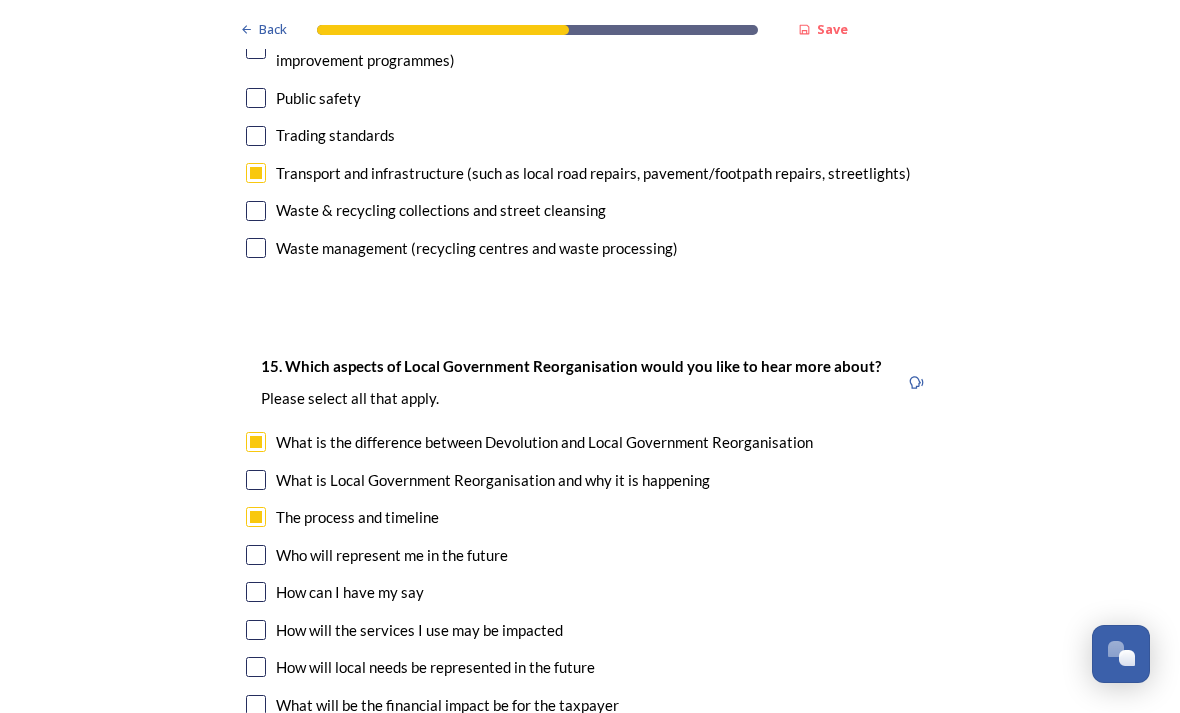 click at bounding box center (256, 555) 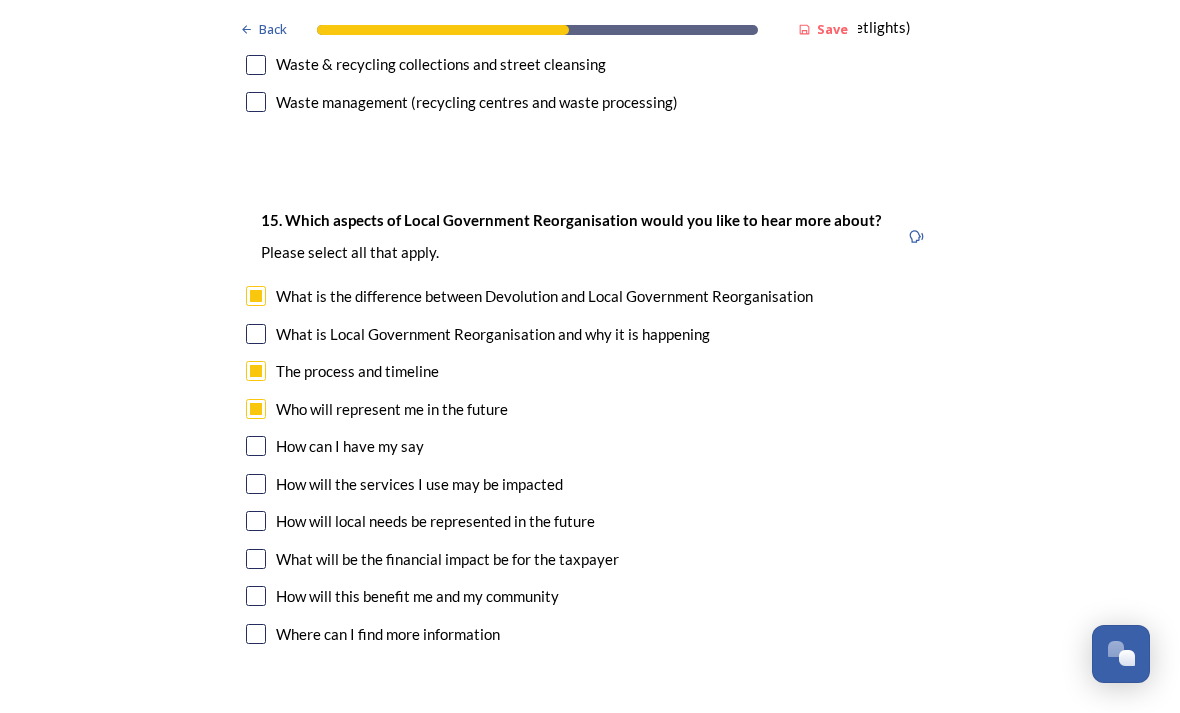 scroll, scrollTop: 5596, scrollLeft: 0, axis: vertical 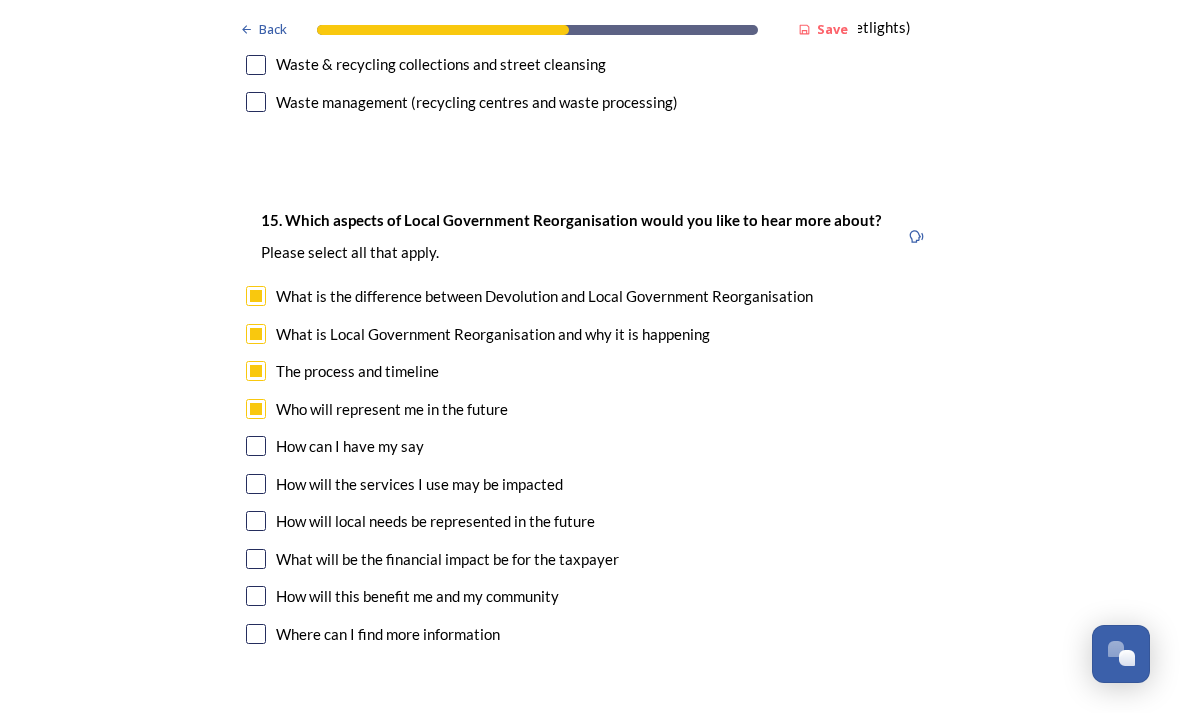 click on "What is the difference between Devolution and Local Government Reorganisation" at bounding box center (544, 296) 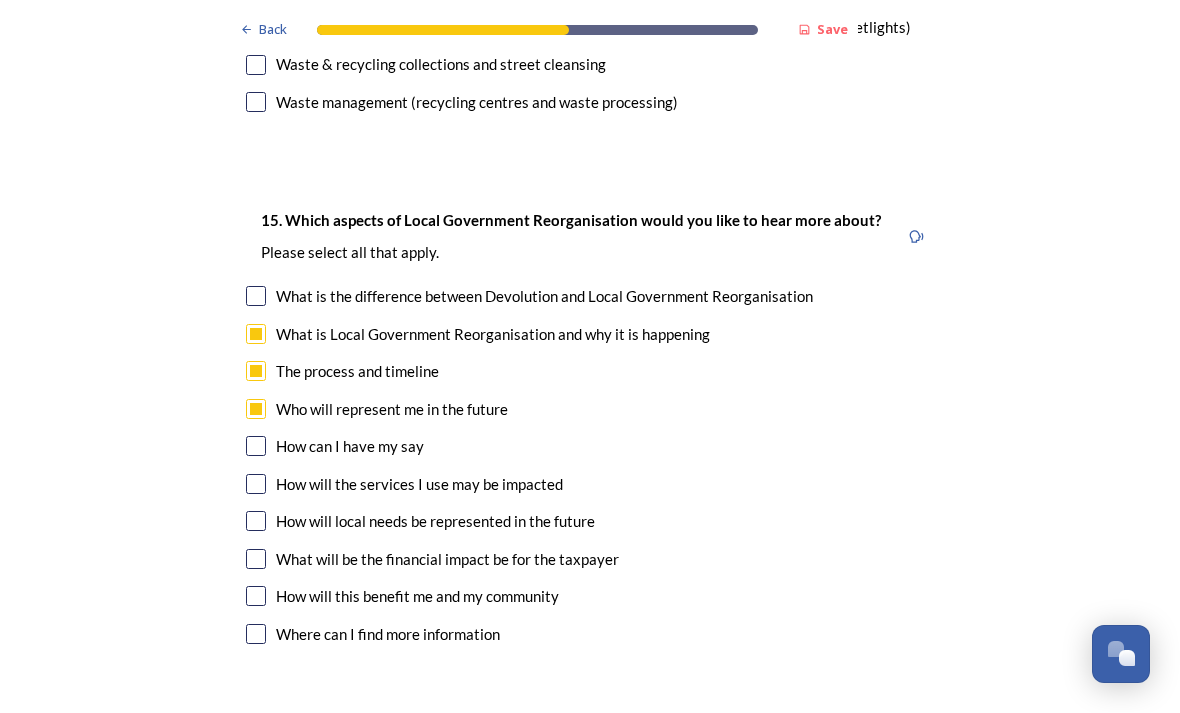 checkbox on "false" 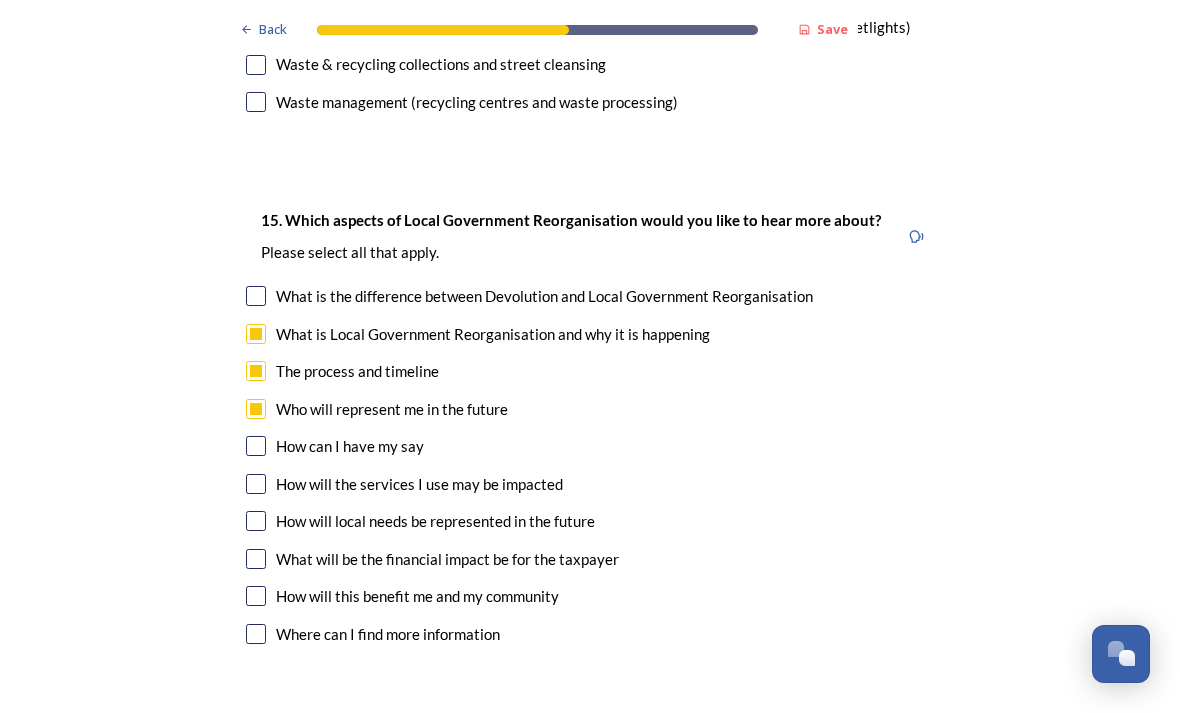 click on "How can I have my say" at bounding box center [590, 446] 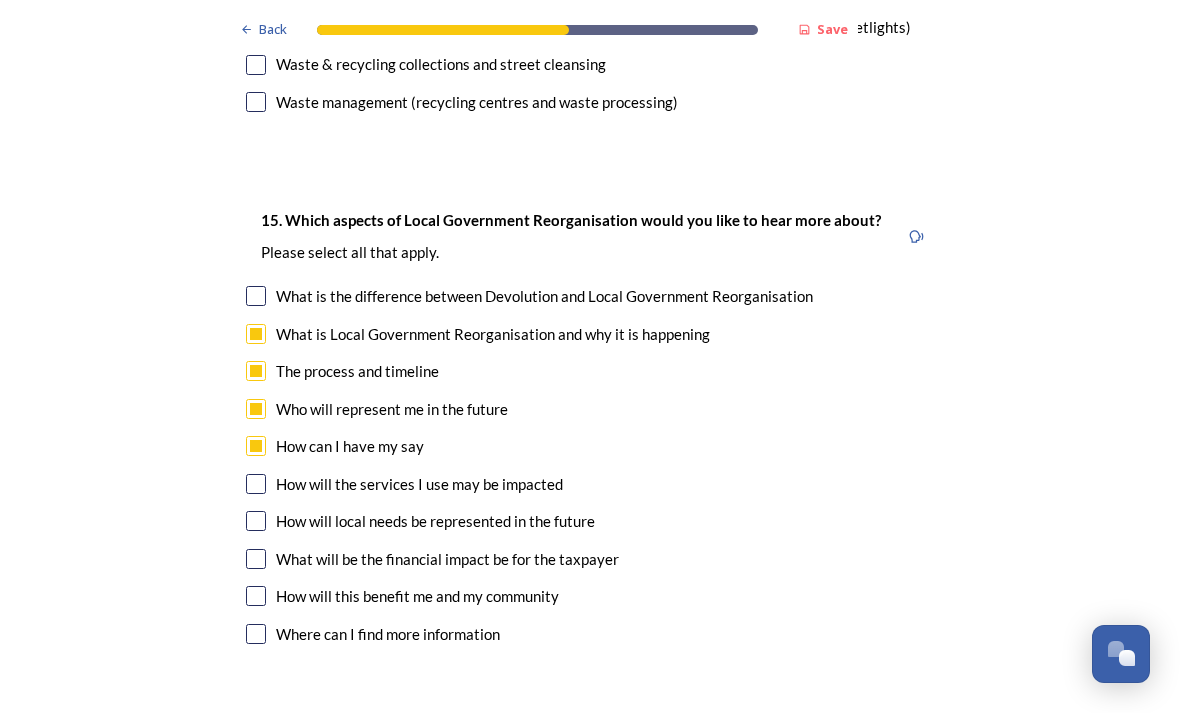 click at bounding box center (256, 446) 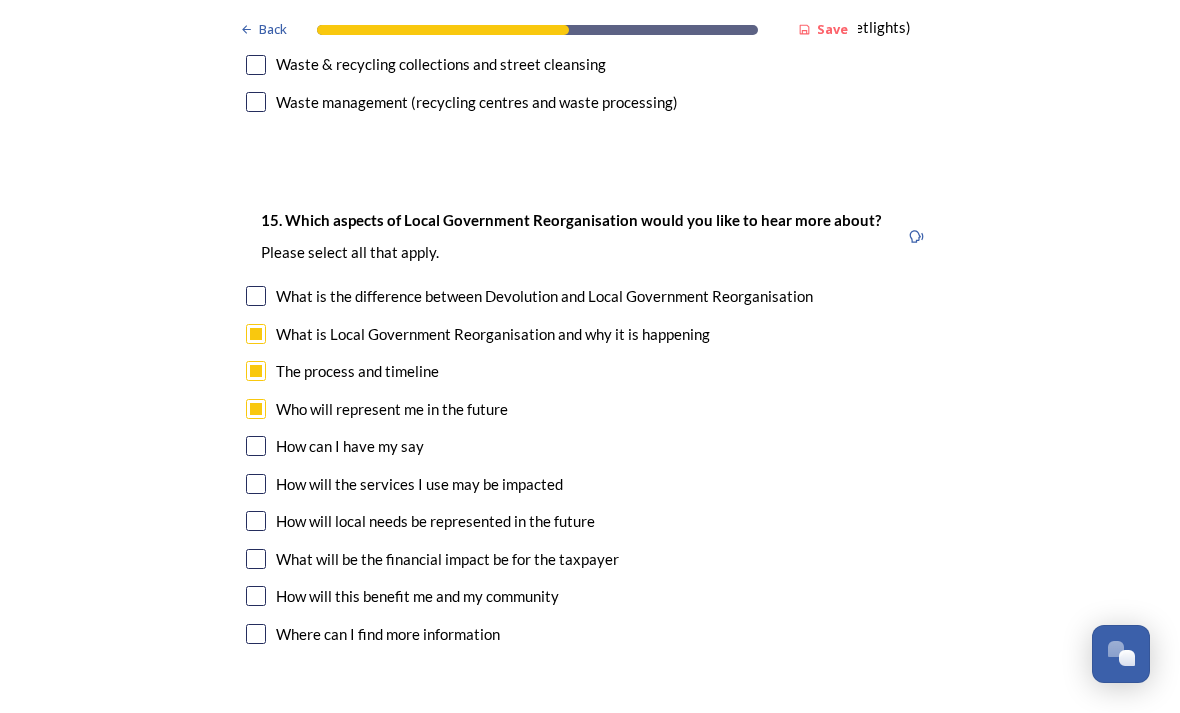 click at bounding box center [256, 521] 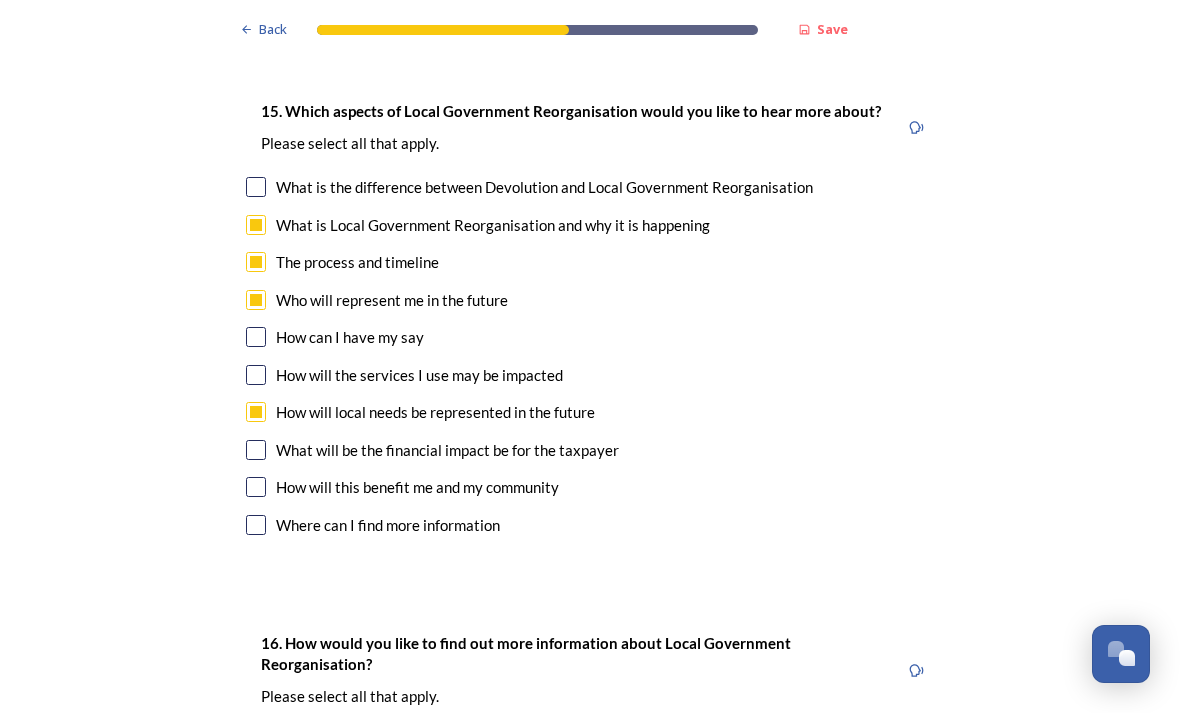 scroll, scrollTop: 5705, scrollLeft: 0, axis: vertical 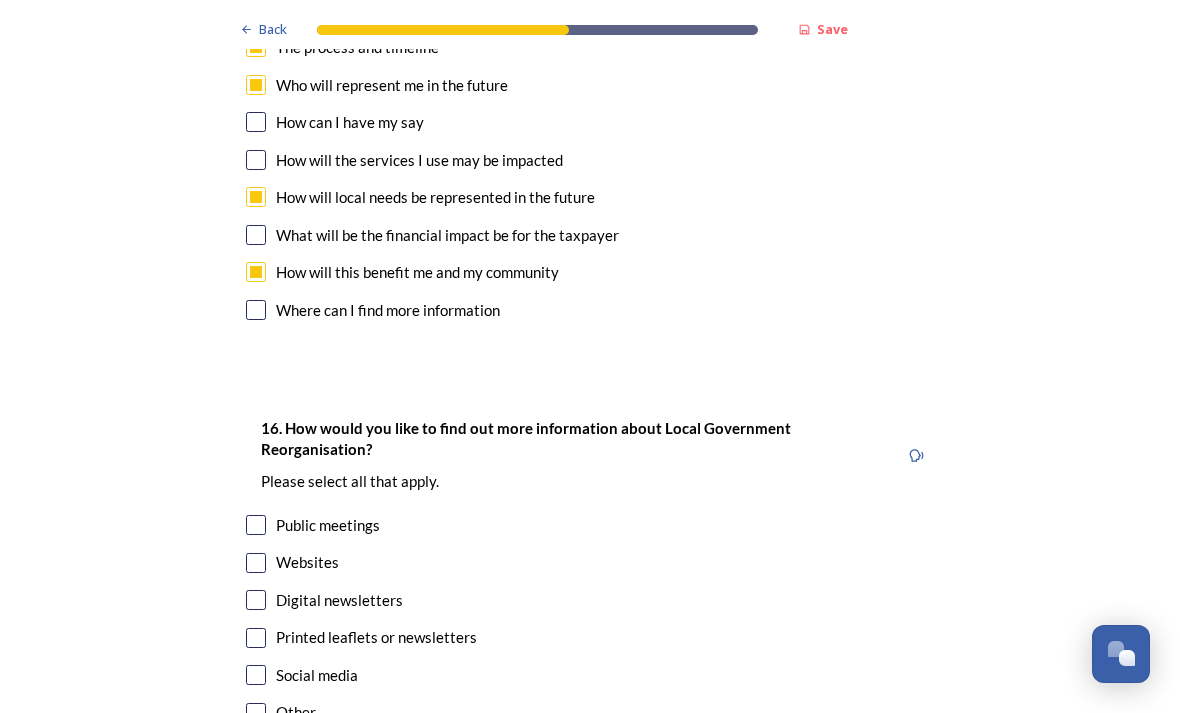 click at bounding box center (256, 563) 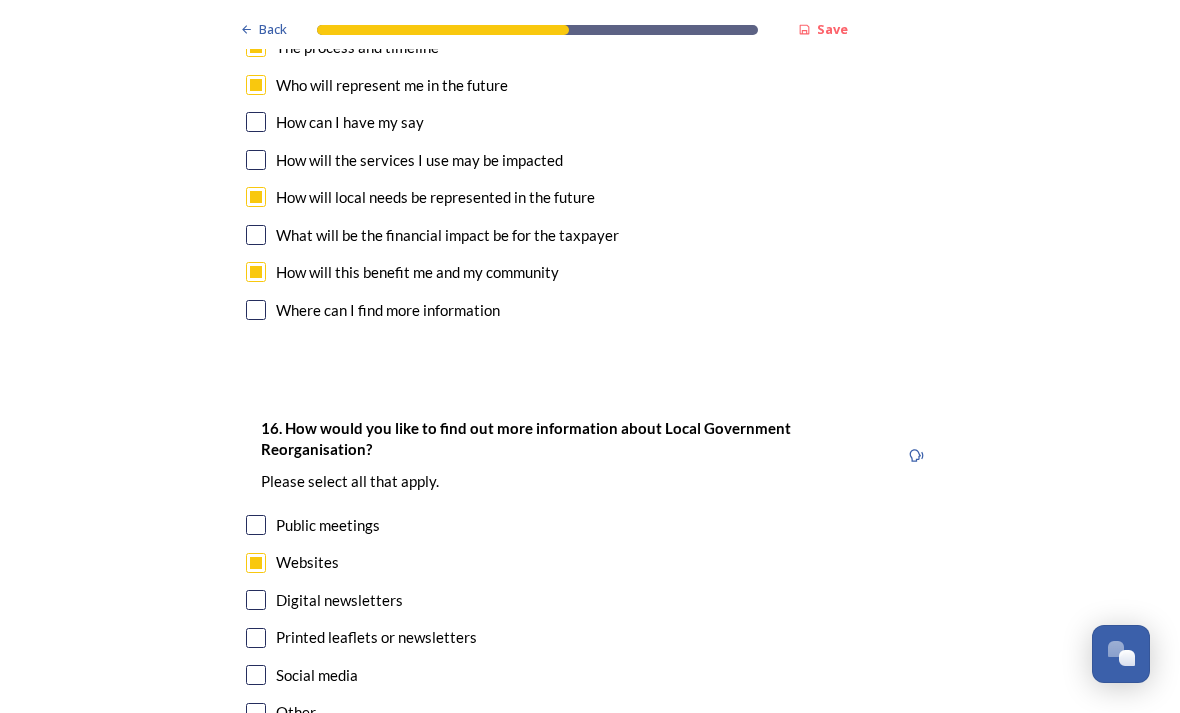 click at bounding box center [256, 638] 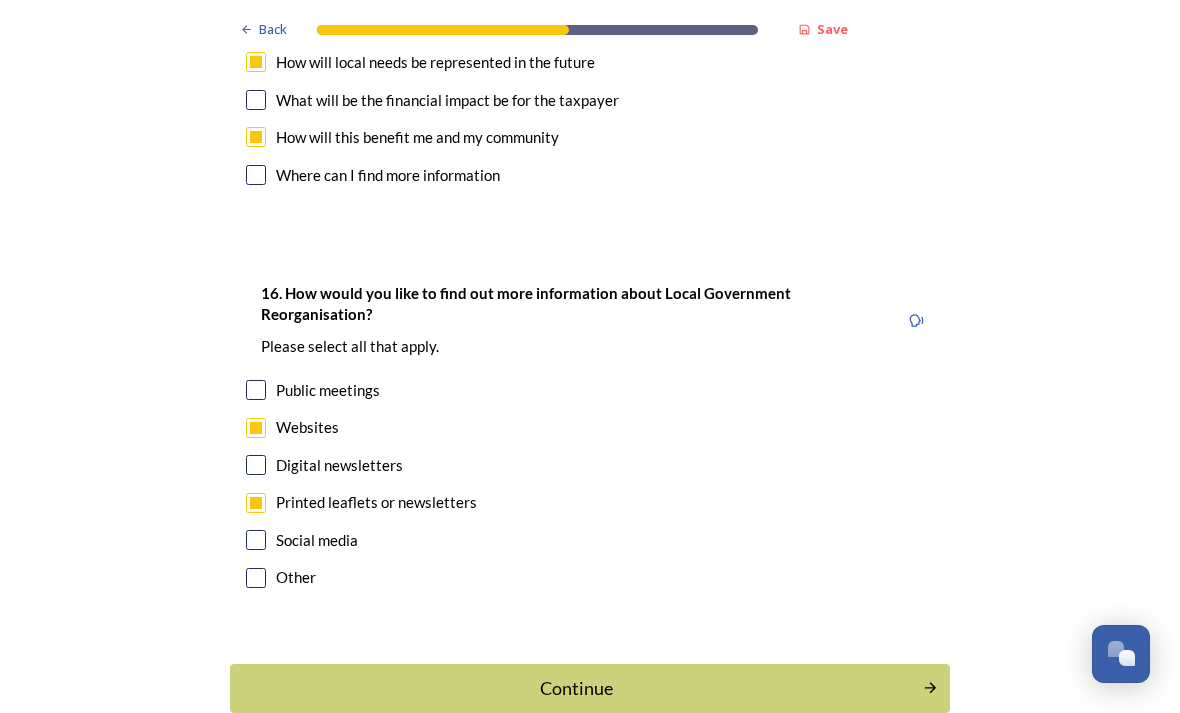 scroll, scrollTop: 6053, scrollLeft: 0, axis: vertical 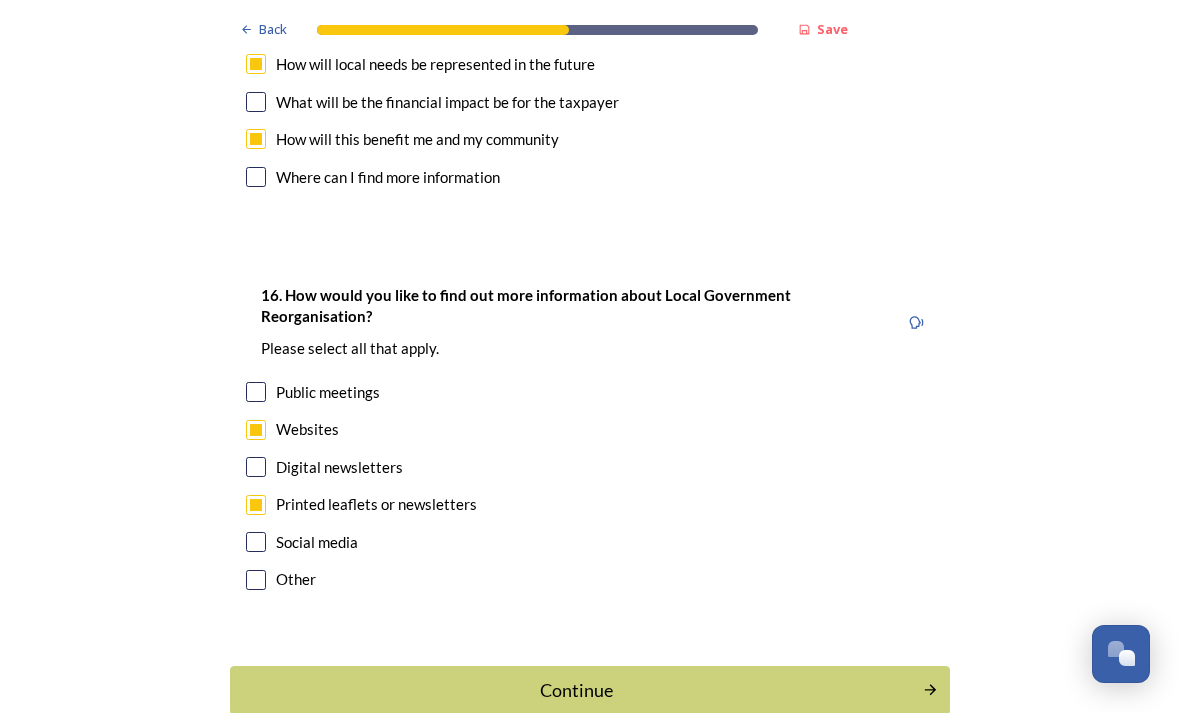 click on "Continue" at bounding box center (576, 690) 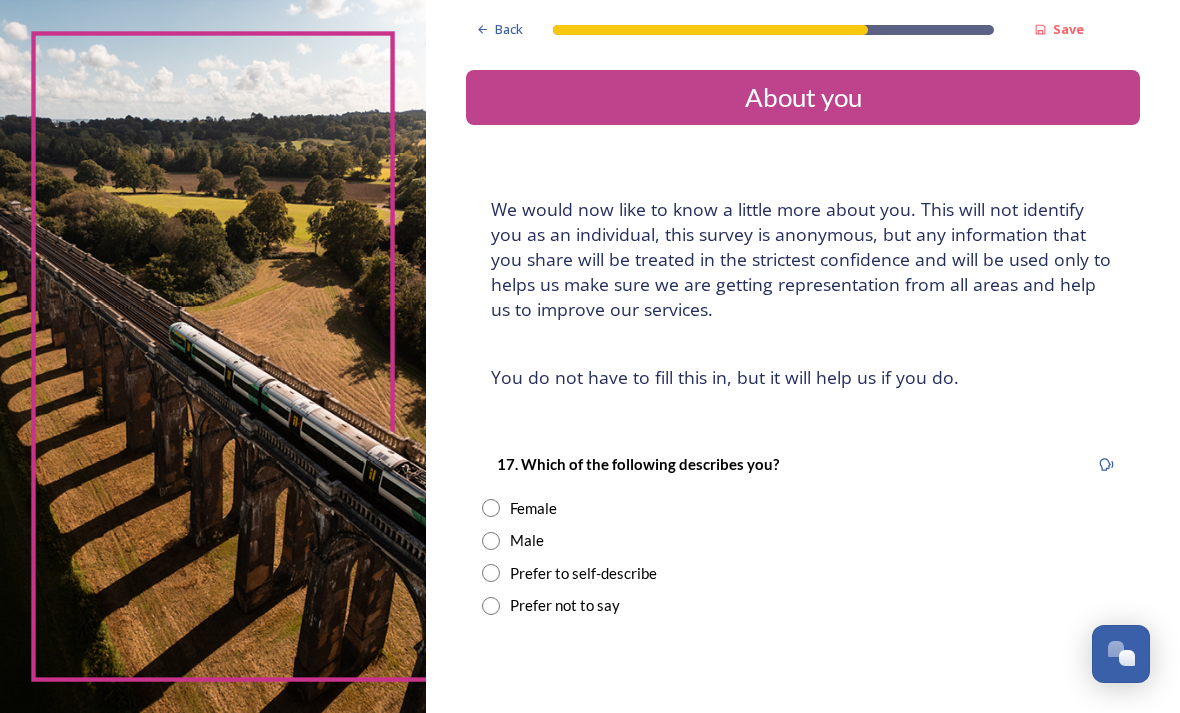click at bounding box center (491, 541) 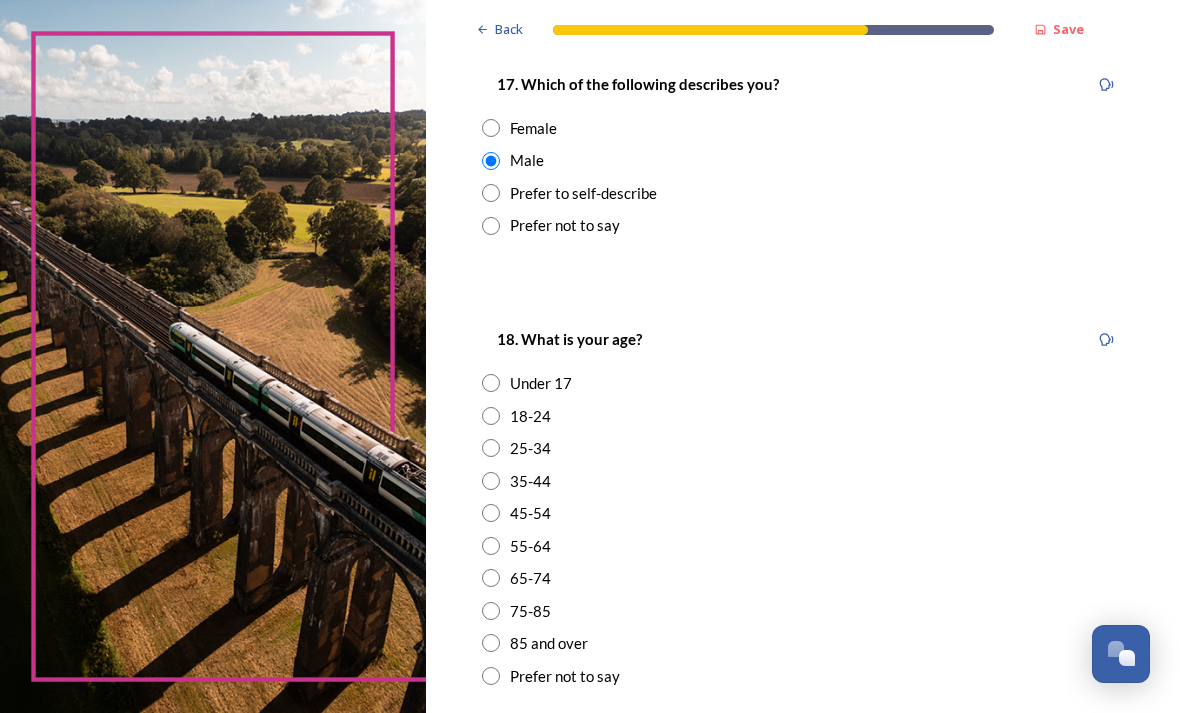 scroll, scrollTop: 381, scrollLeft: 0, axis: vertical 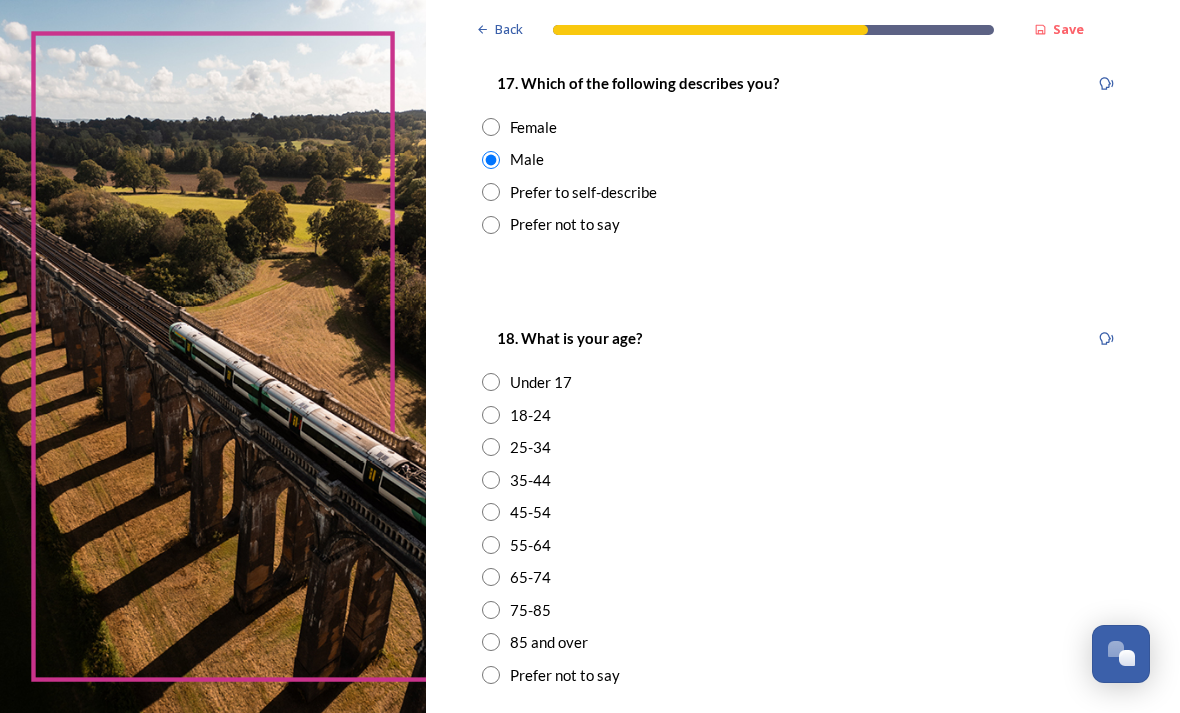 click at bounding box center [491, 642] 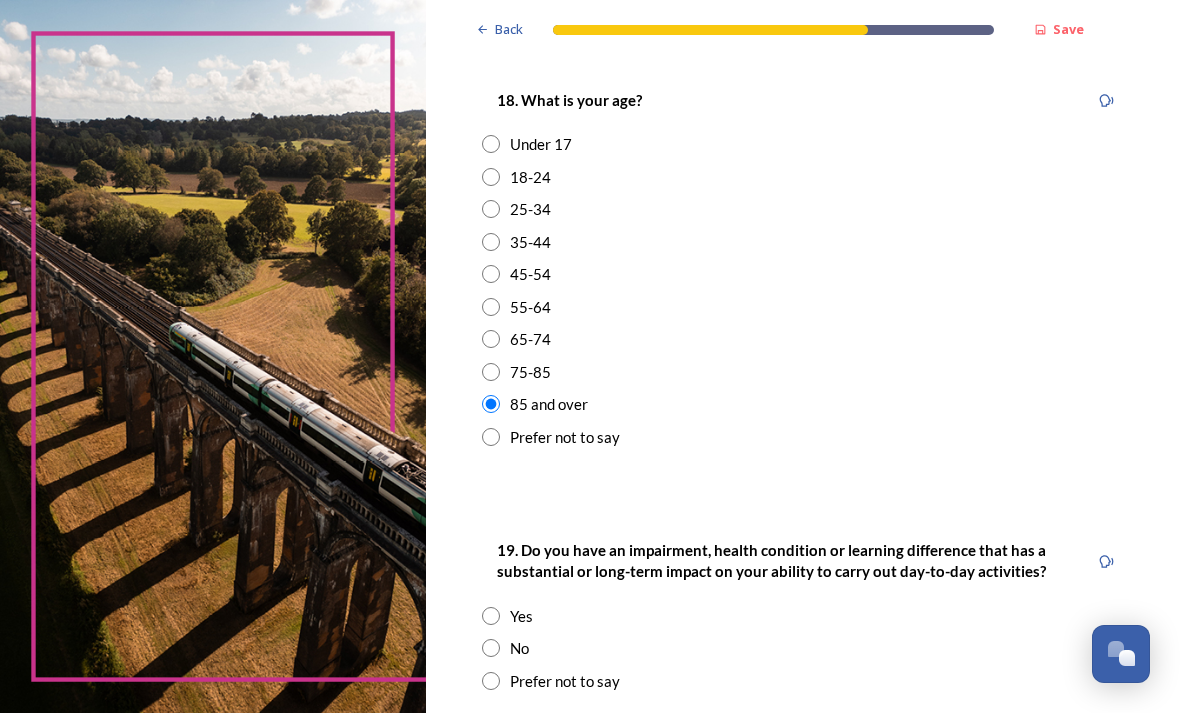 scroll, scrollTop: 633, scrollLeft: 0, axis: vertical 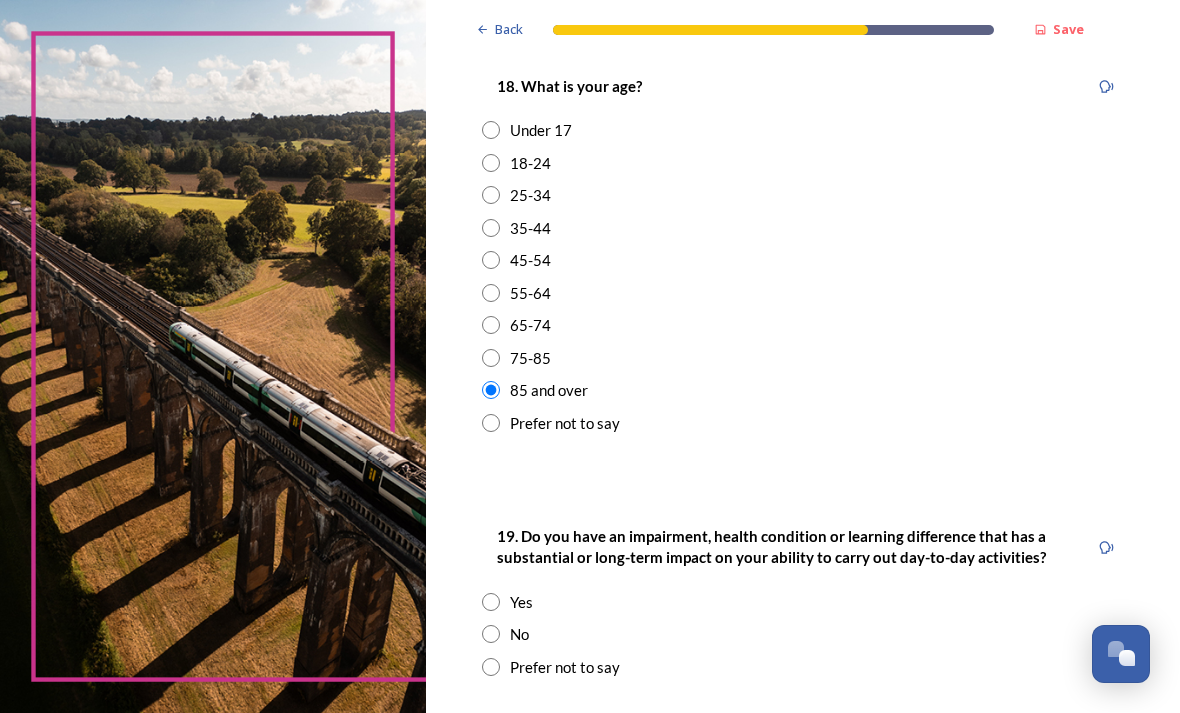 click at bounding box center (491, 602) 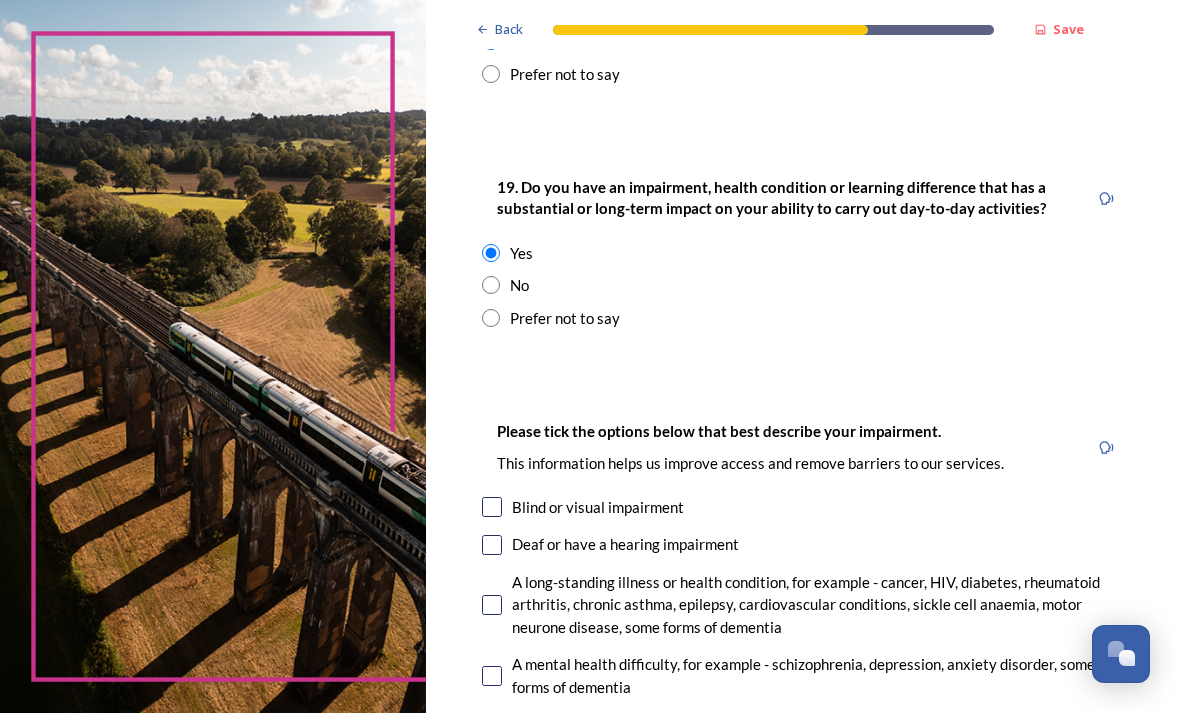 scroll, scrollTop: 980, scrollLeft: 0, axis: vertical 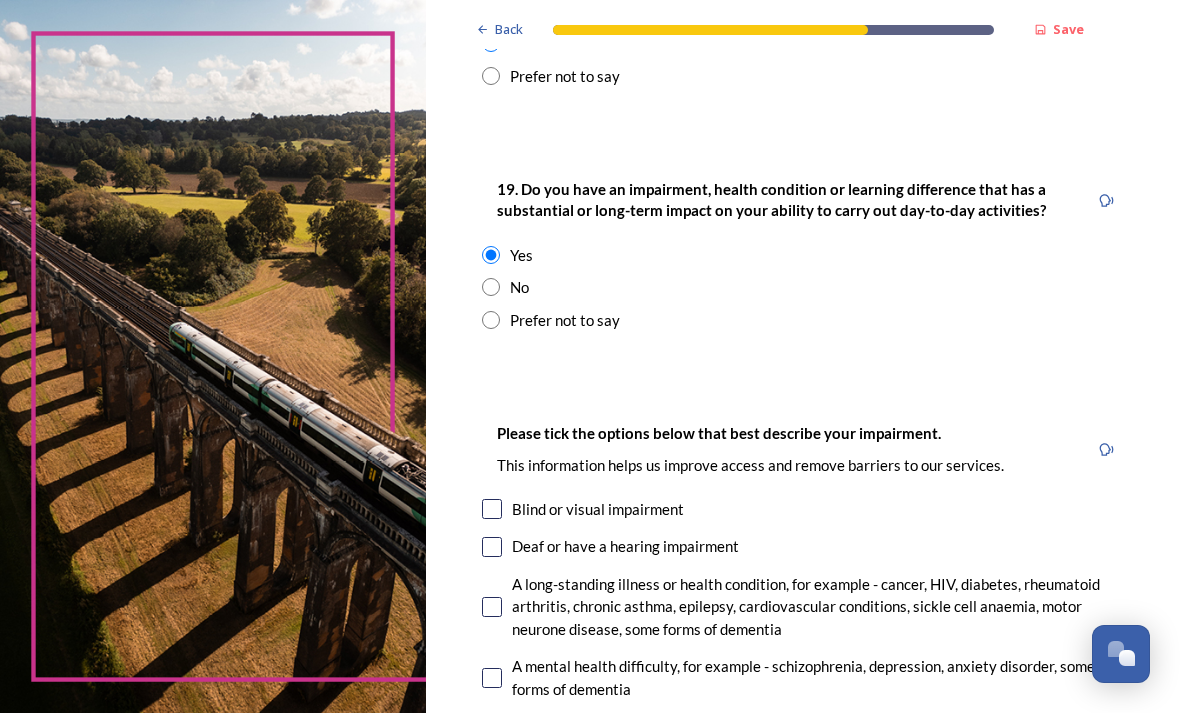 click at bounding box center (492, 607) 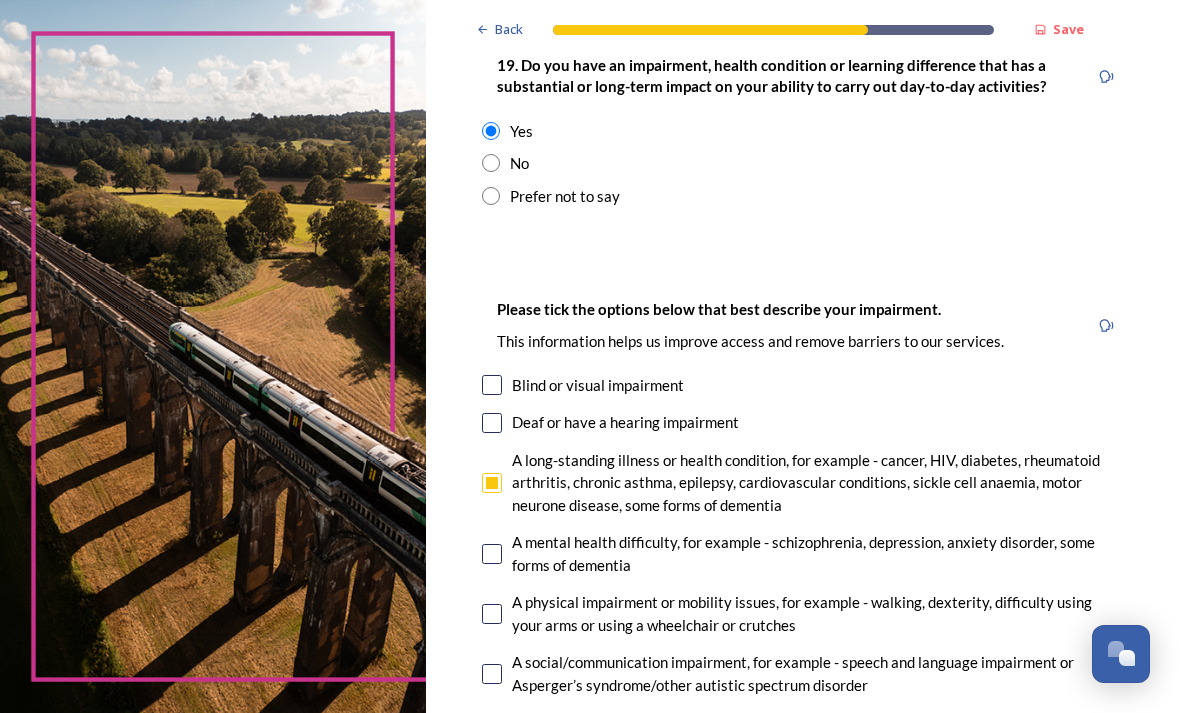 scroll, scrollTop: 1098, scrollLeft: 0, axis: vertical 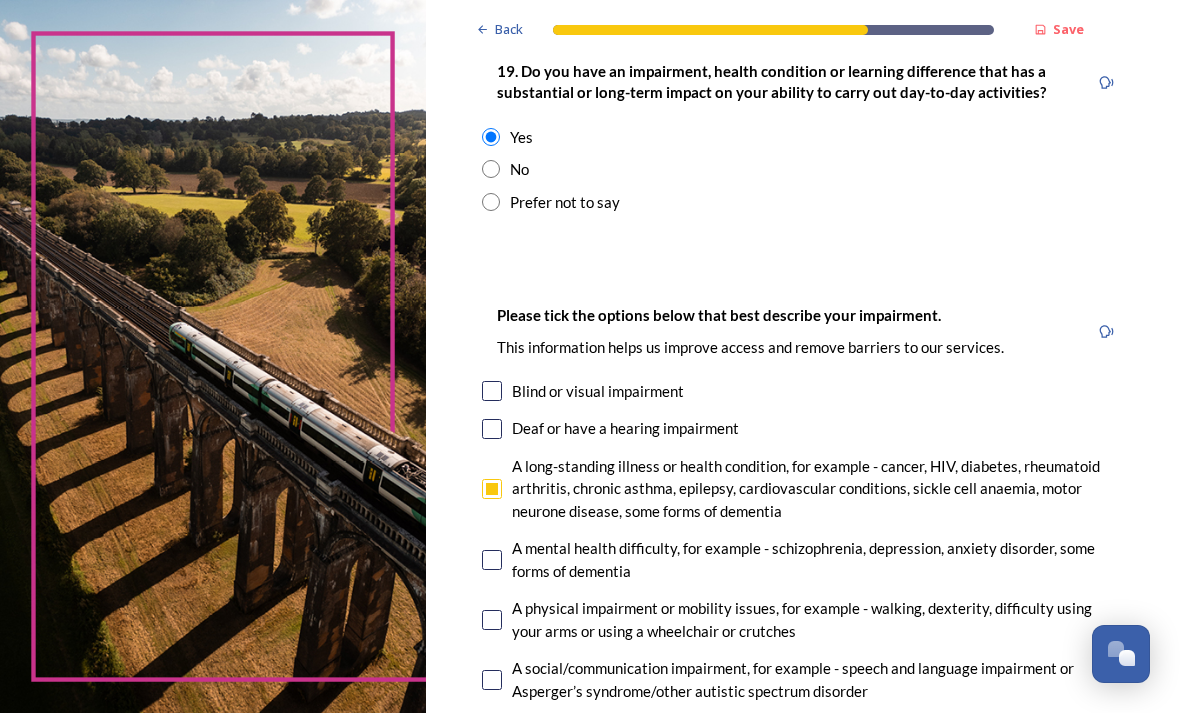 click on "A physical impairment or mobility issues, for example - walking, dexterity, difficulty using your arms or using a wheelchair or crutches" at bounding box center [818, 619] 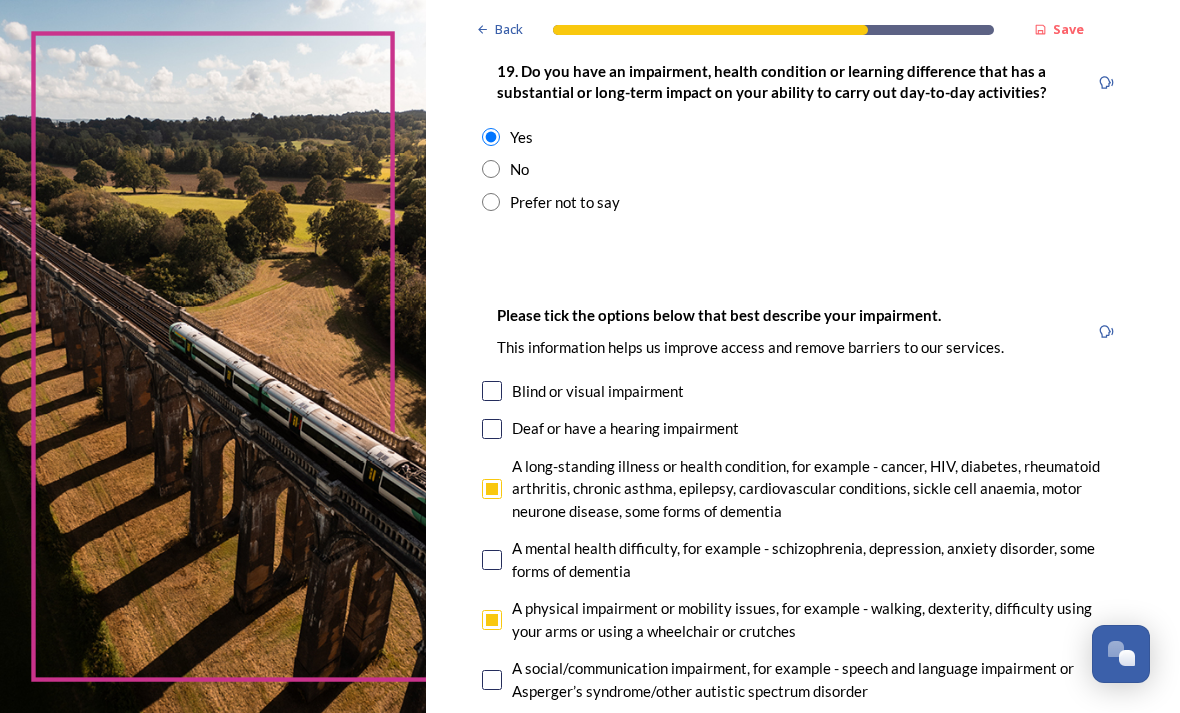 checkbox on "true" 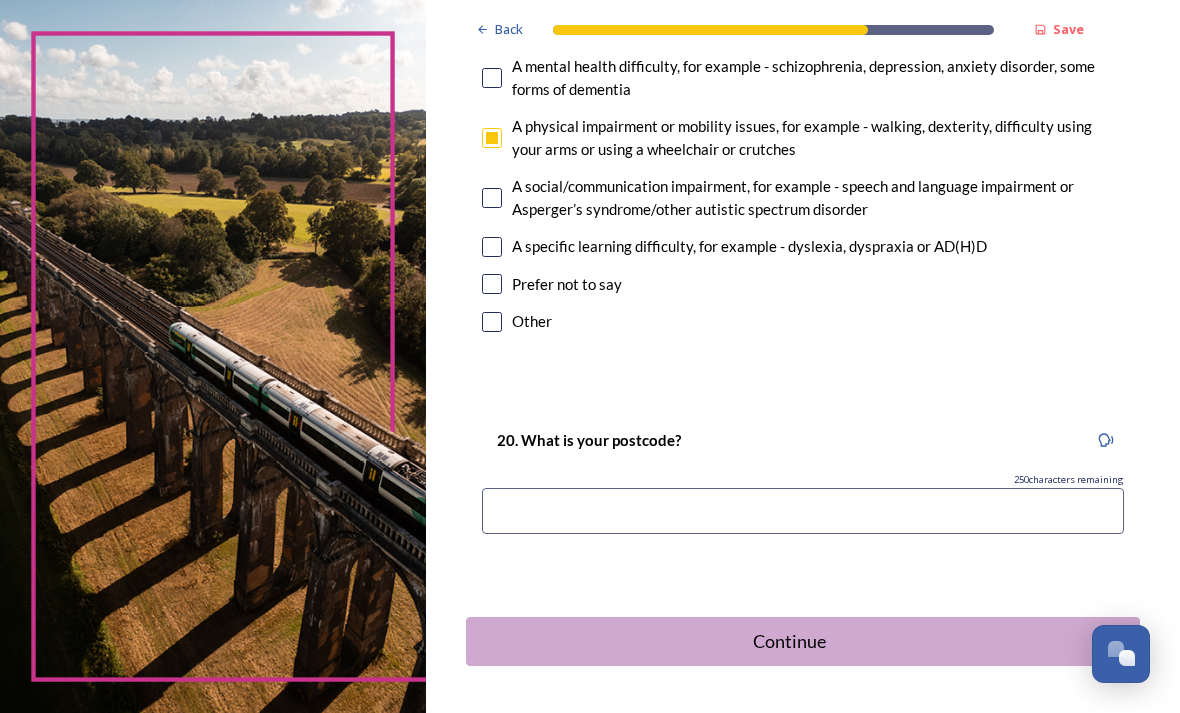 scroll, scrollTop: 1579, scrollLeft: 0, axis: vertical 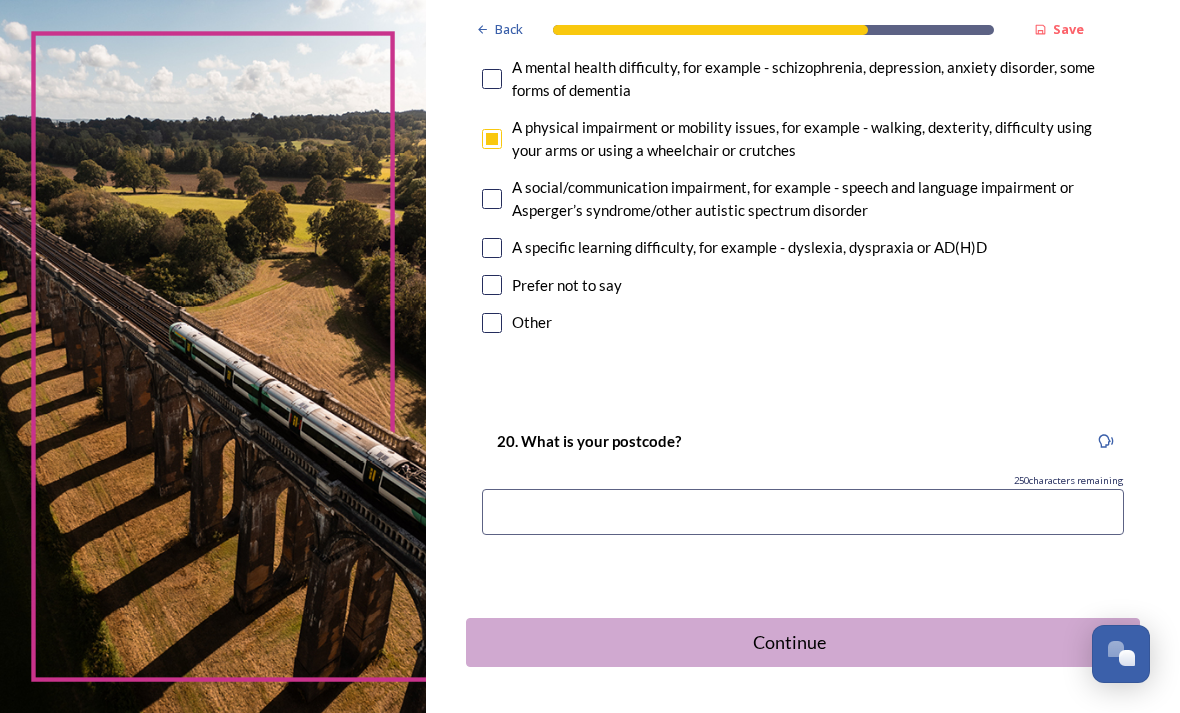 click at bounding box center [803, 512] 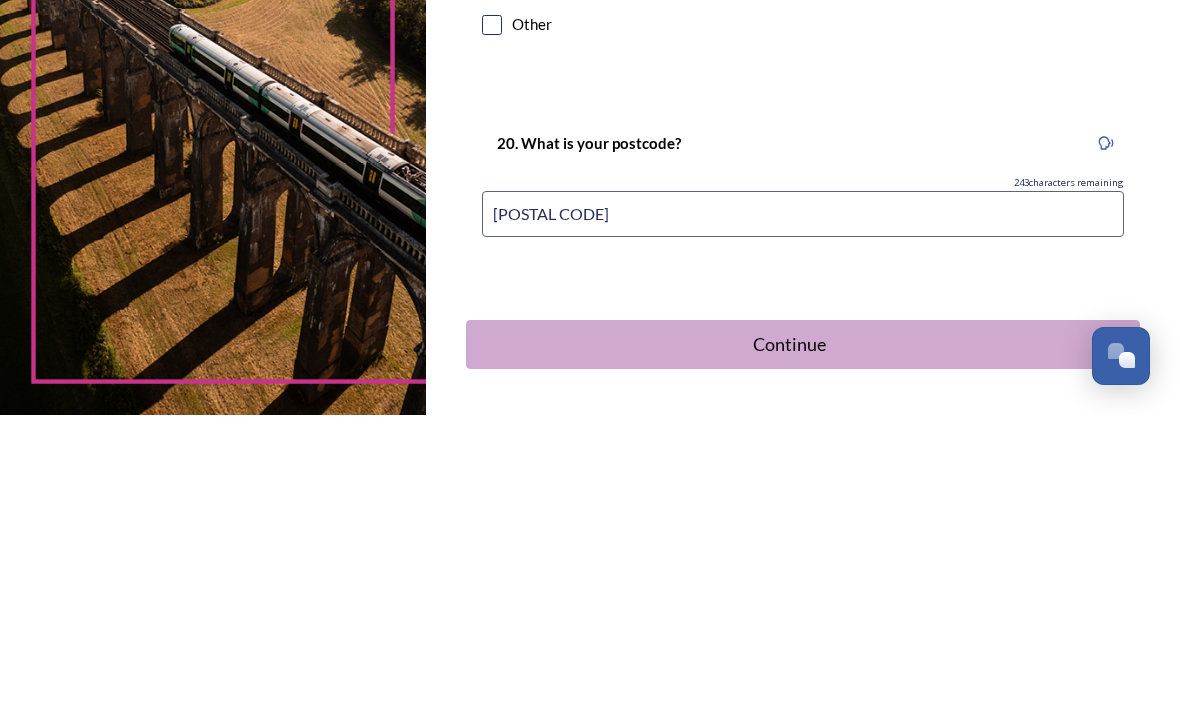 type on "RH20 3JH" 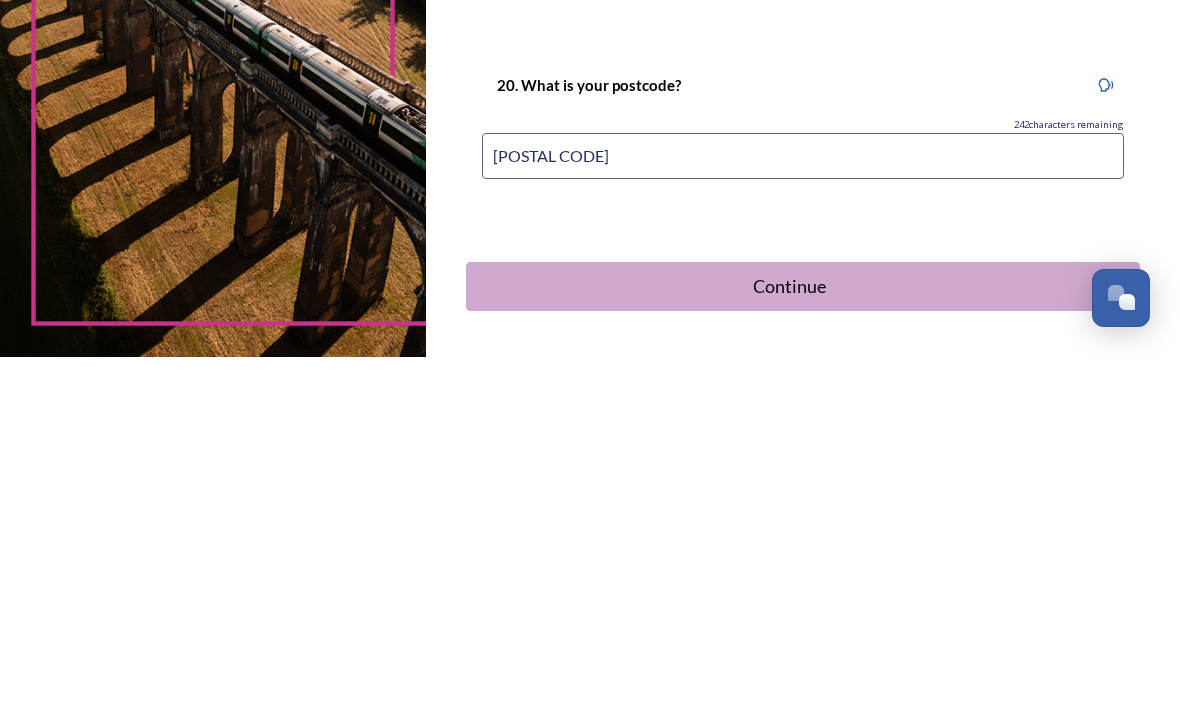 click on "Continue" at bounding box center [789, 642] 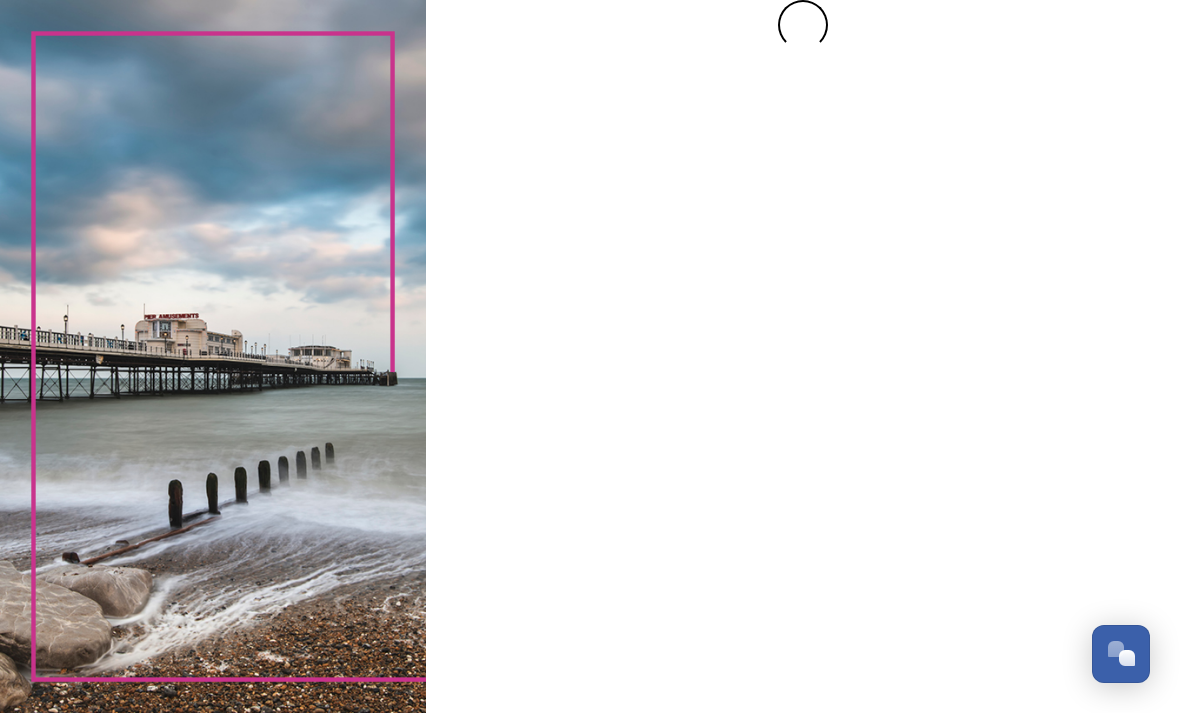 scroll, scrollTop: 0, scrollLeft: 0, axis: both 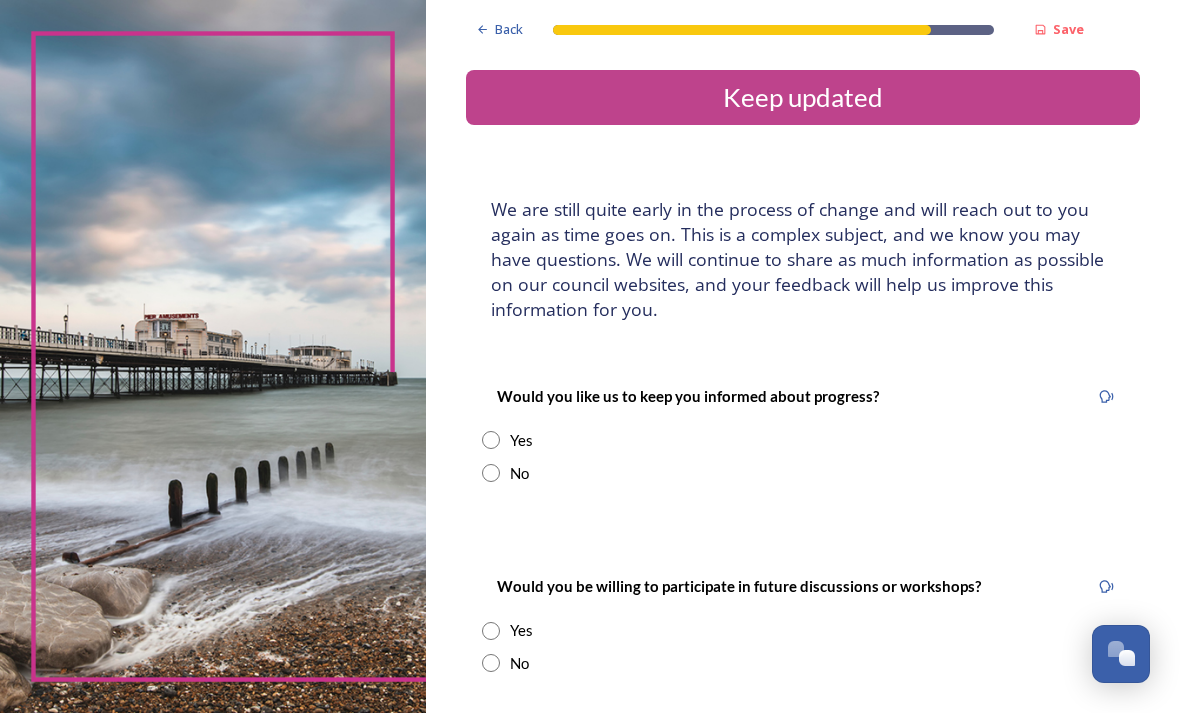 click on "Yes" at bounding box center (803, 440) 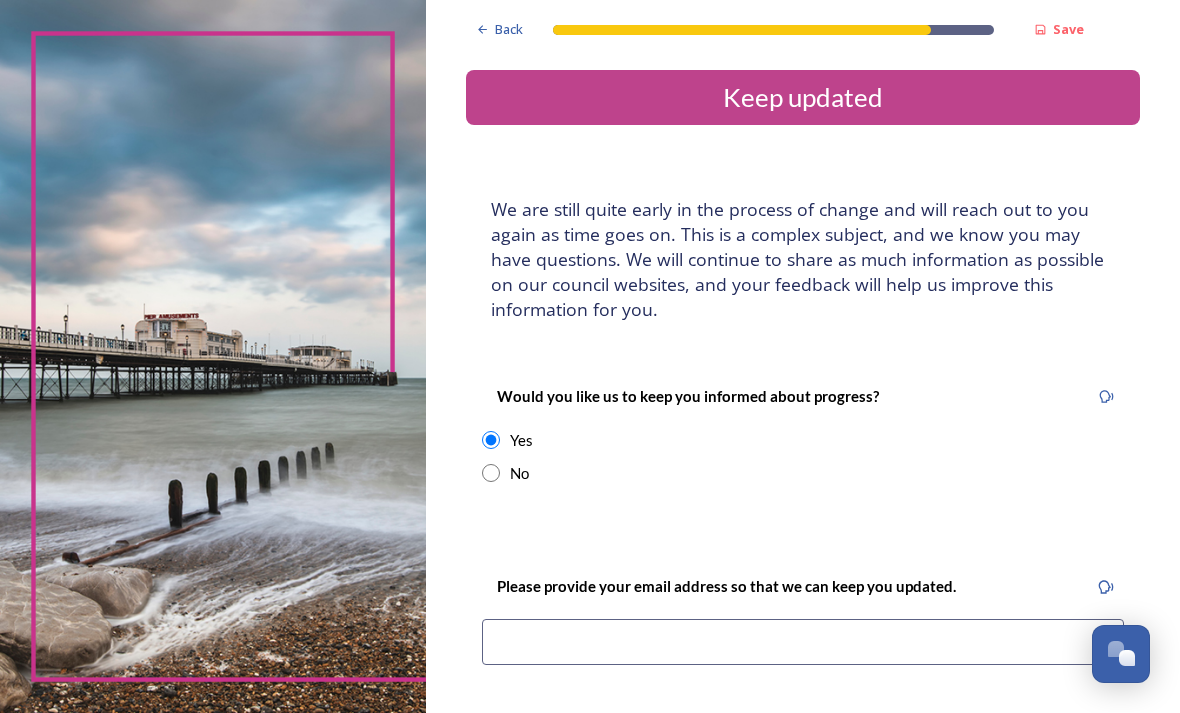 click at bounding box center [803, 642] 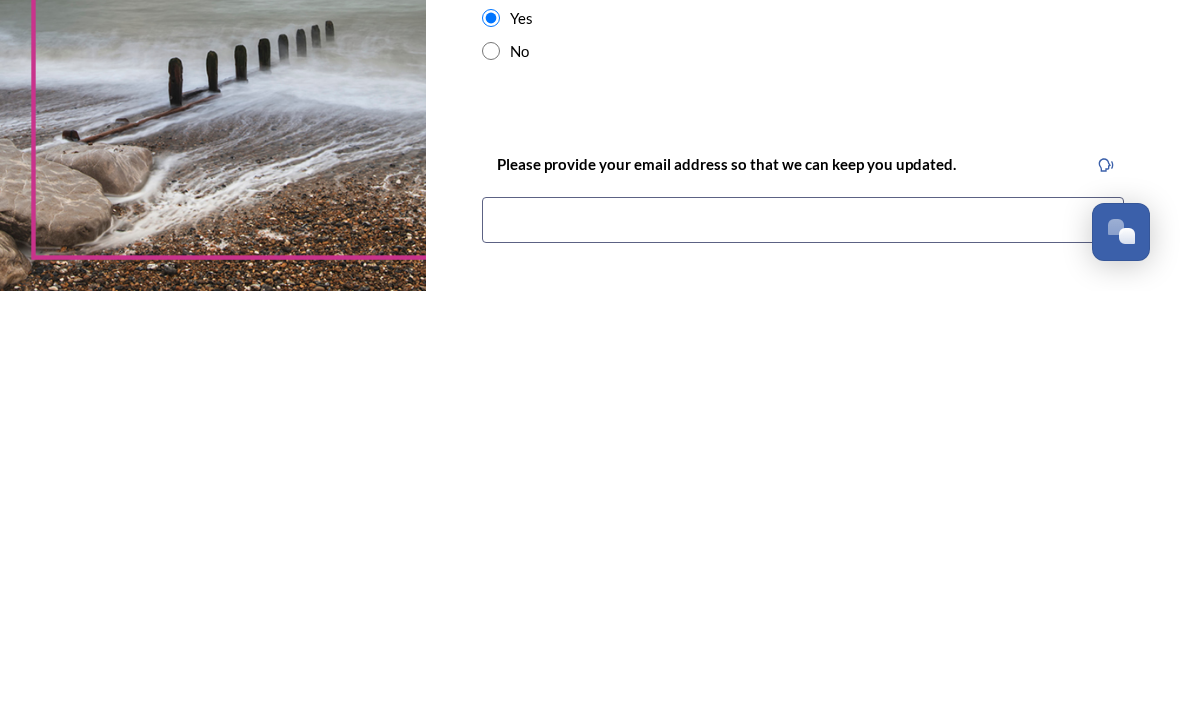 type on "M" 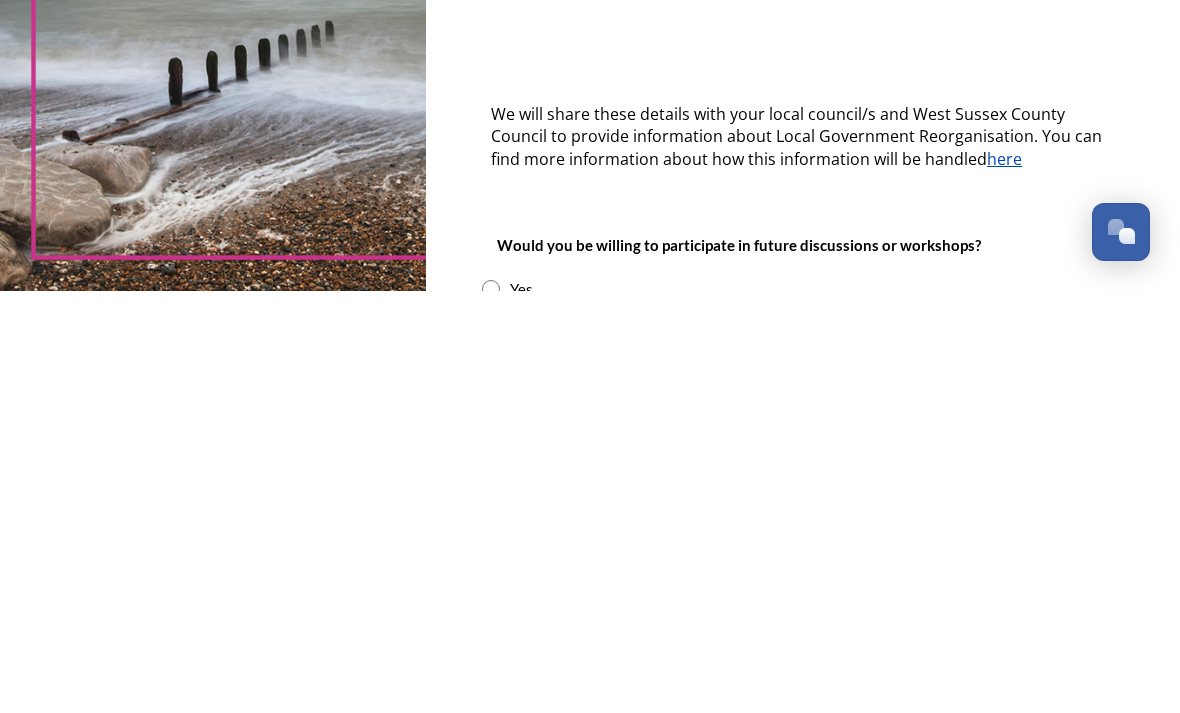 scroll, scrollTop: 246, scrollLeft: 0, axis: vertical 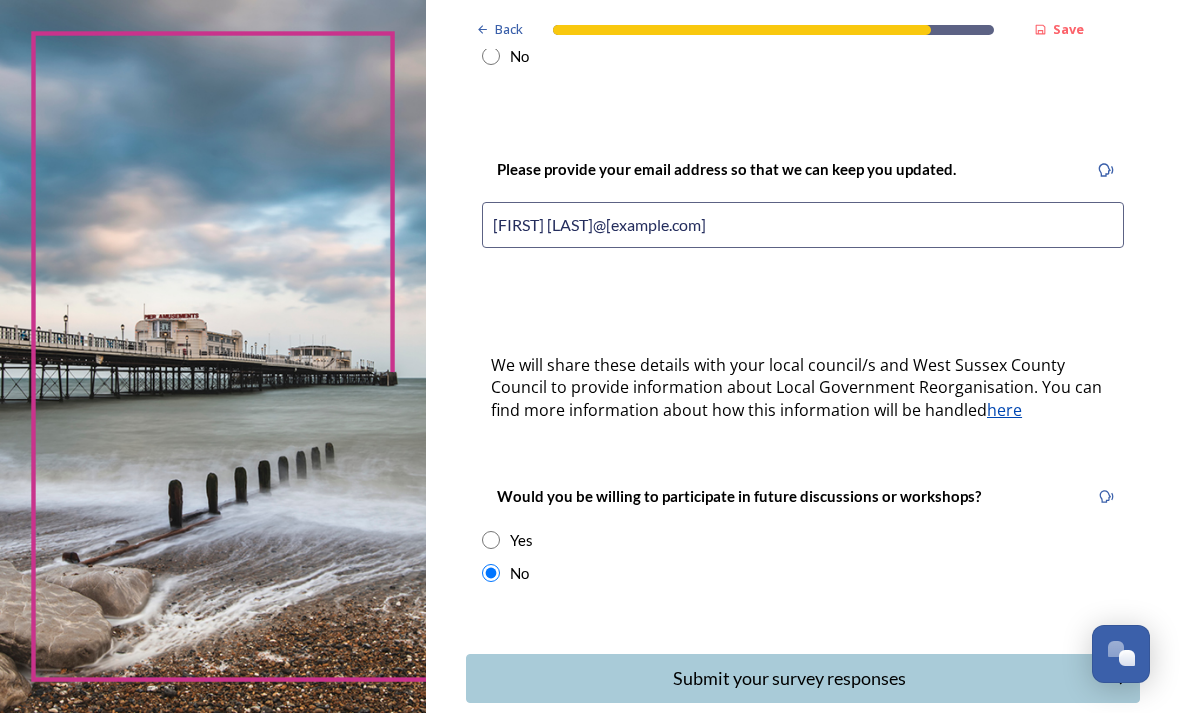 click on "Submit your survey responses" at bounding box center (789, 678) 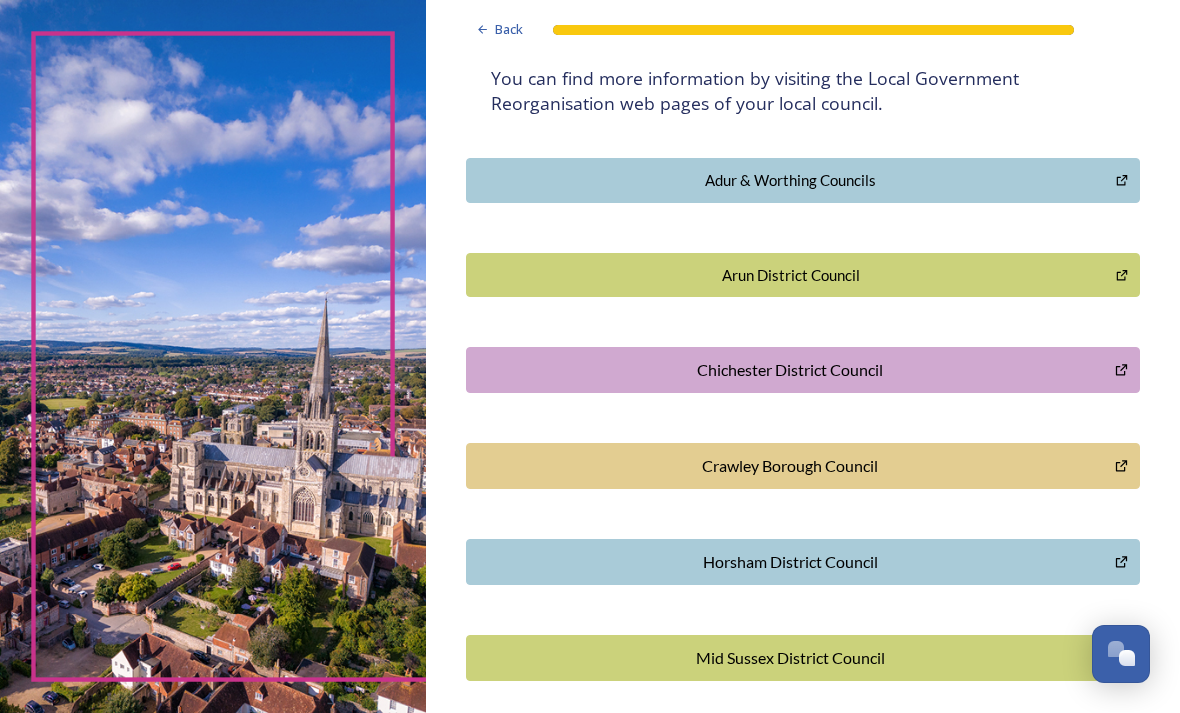 scroll, scrollTop: 395, scrollLeft: 0, axis: vertical 